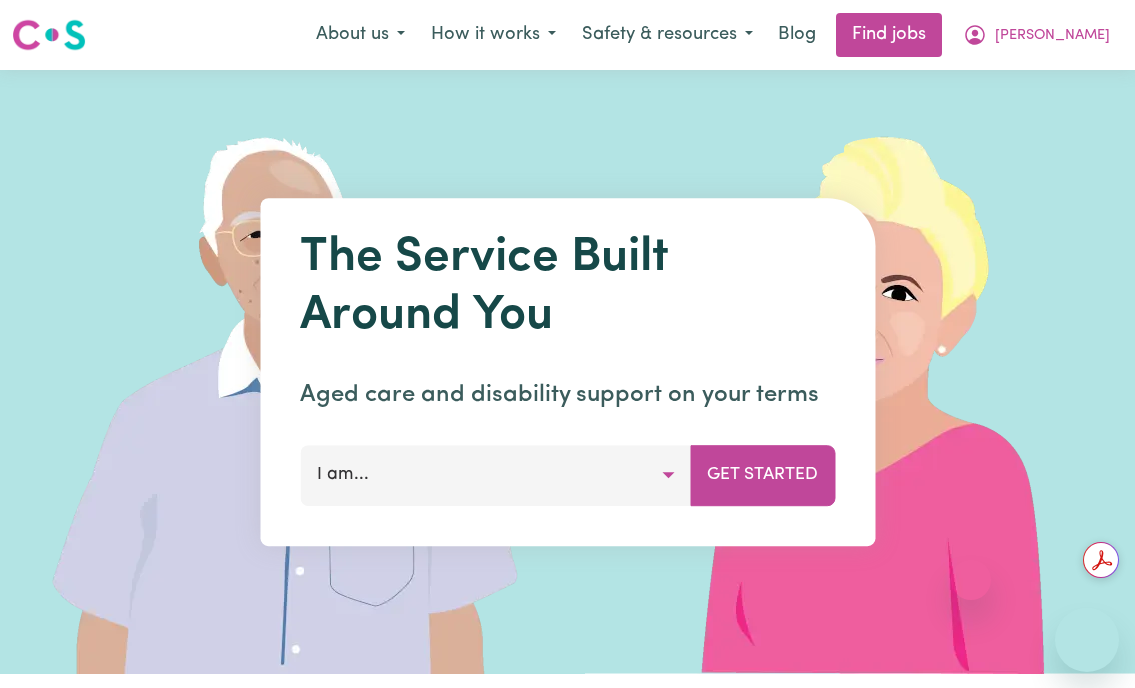 scroll, scrollTop: 0, scrollLeft: 0, axis: both 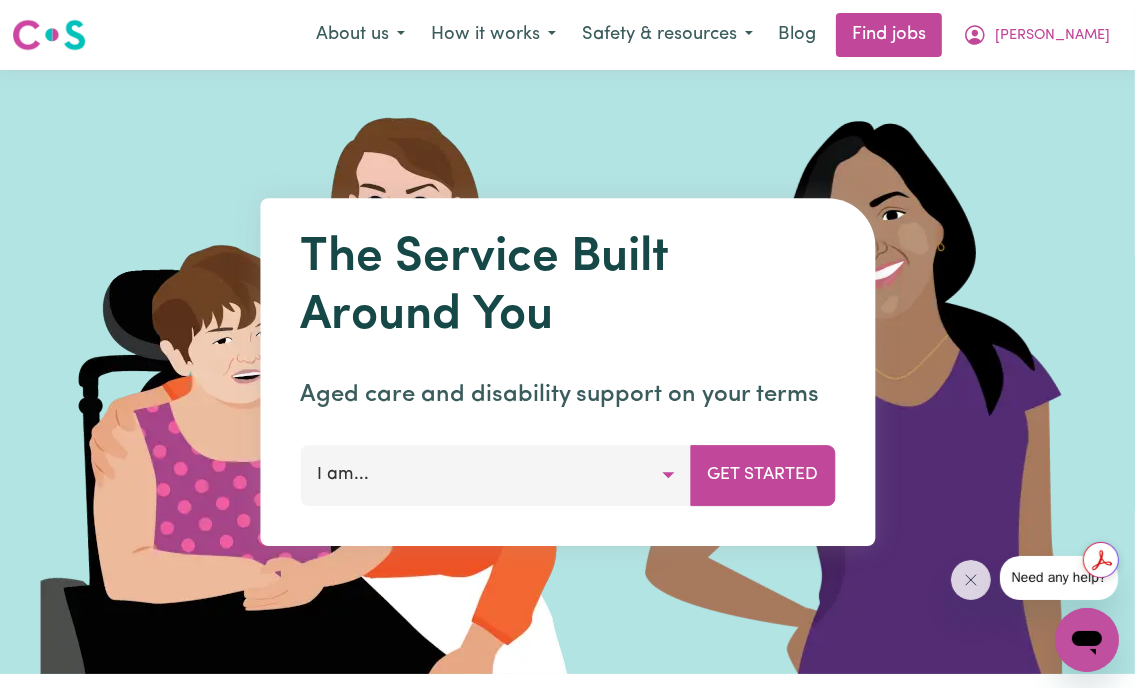 click at bounding box center [885, 372] 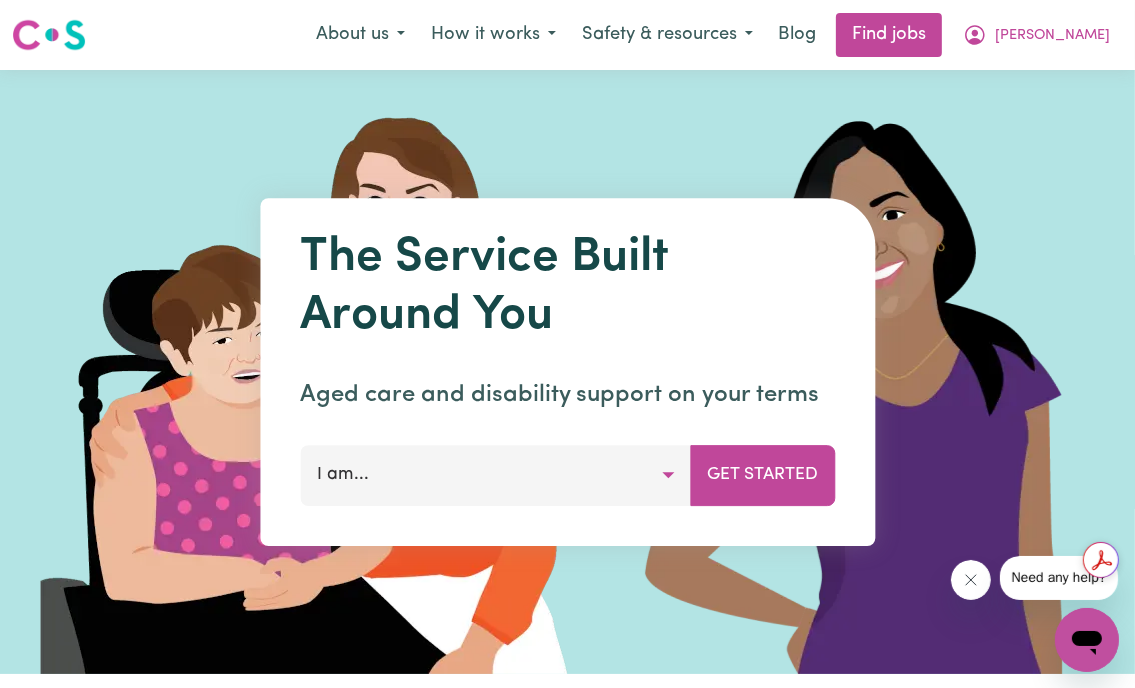 click at bounding box center [970, 579] 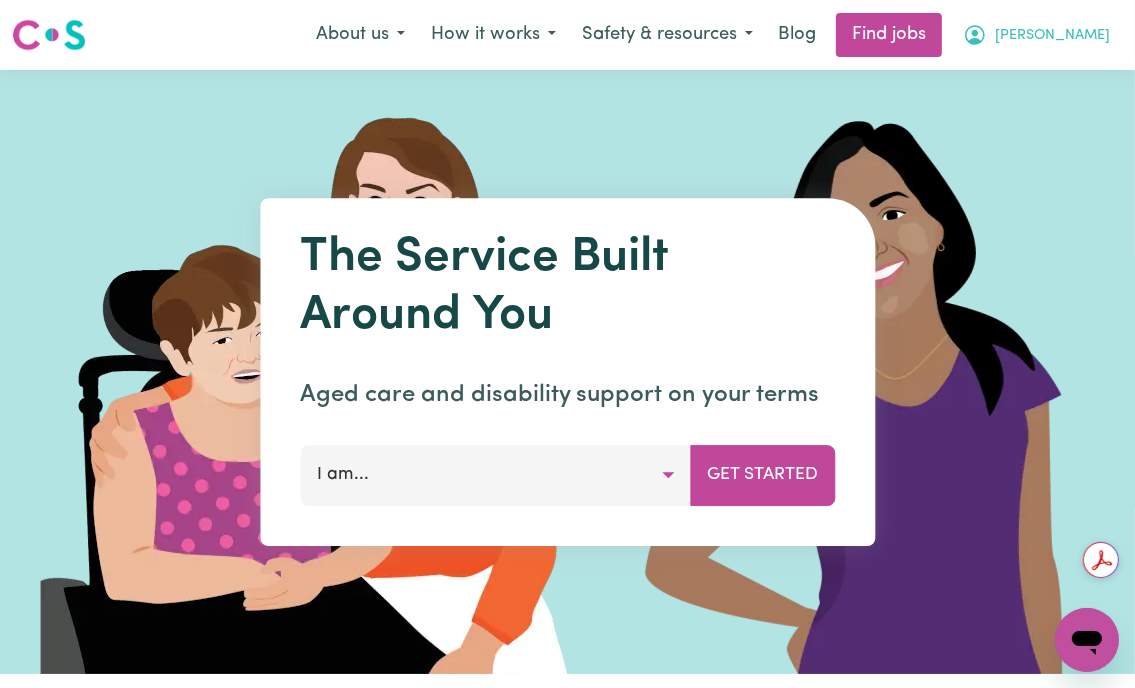 click on "[PERSON_NAME]" at bounding box center [1052, 36] 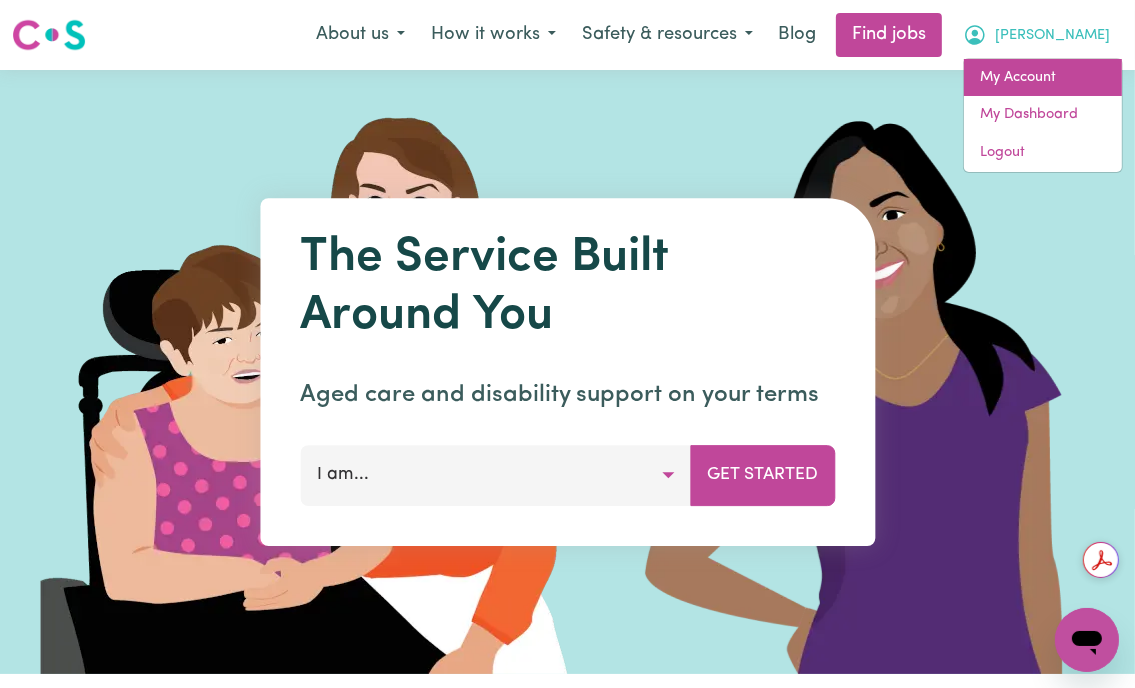 click on "My Account" at bounding box center (1043, 78) 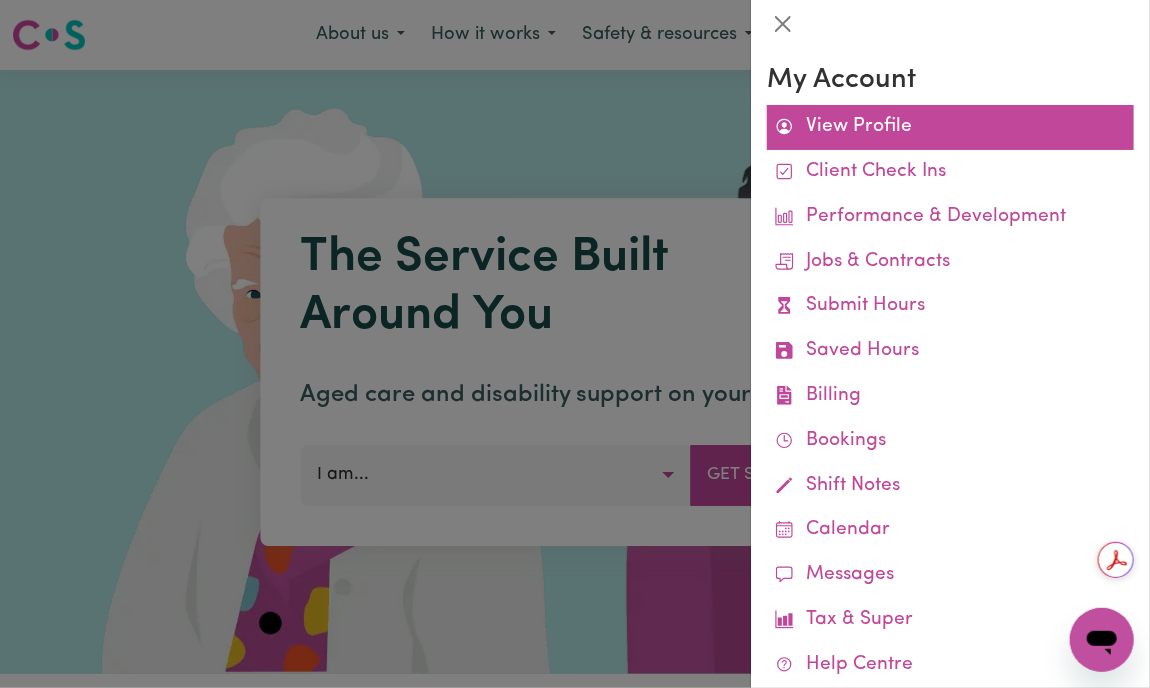 click on "View Profile" at bounding box center [950, 127] 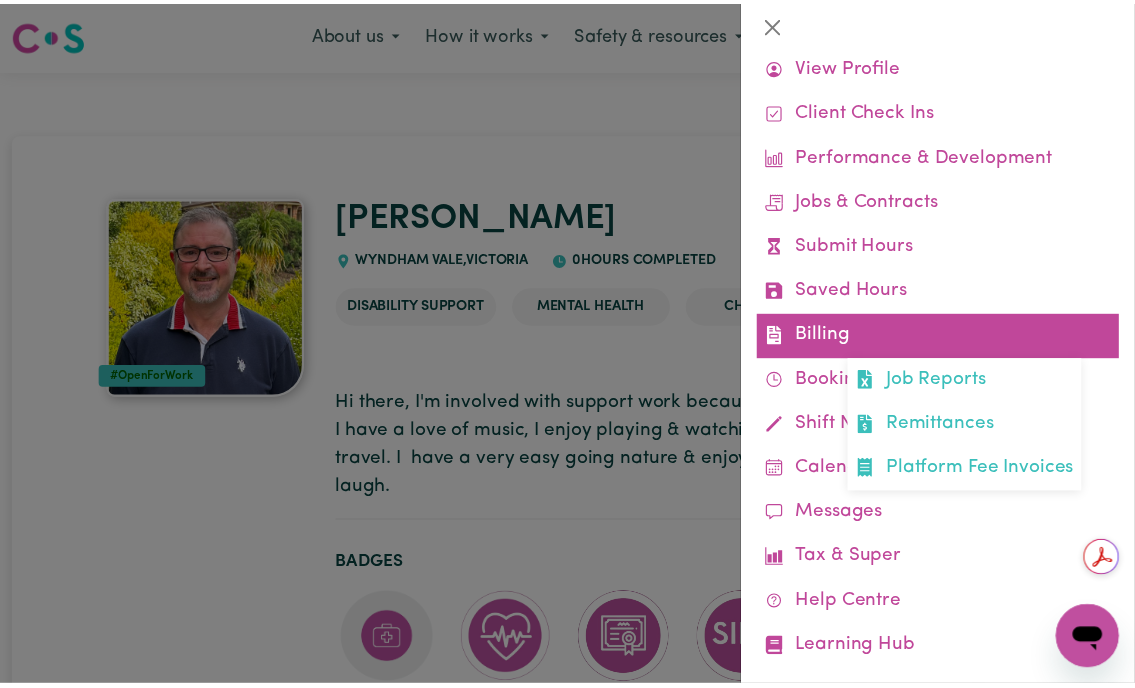 scroll, scrollTop: 92, scrollLeft: 0, axis: vertical 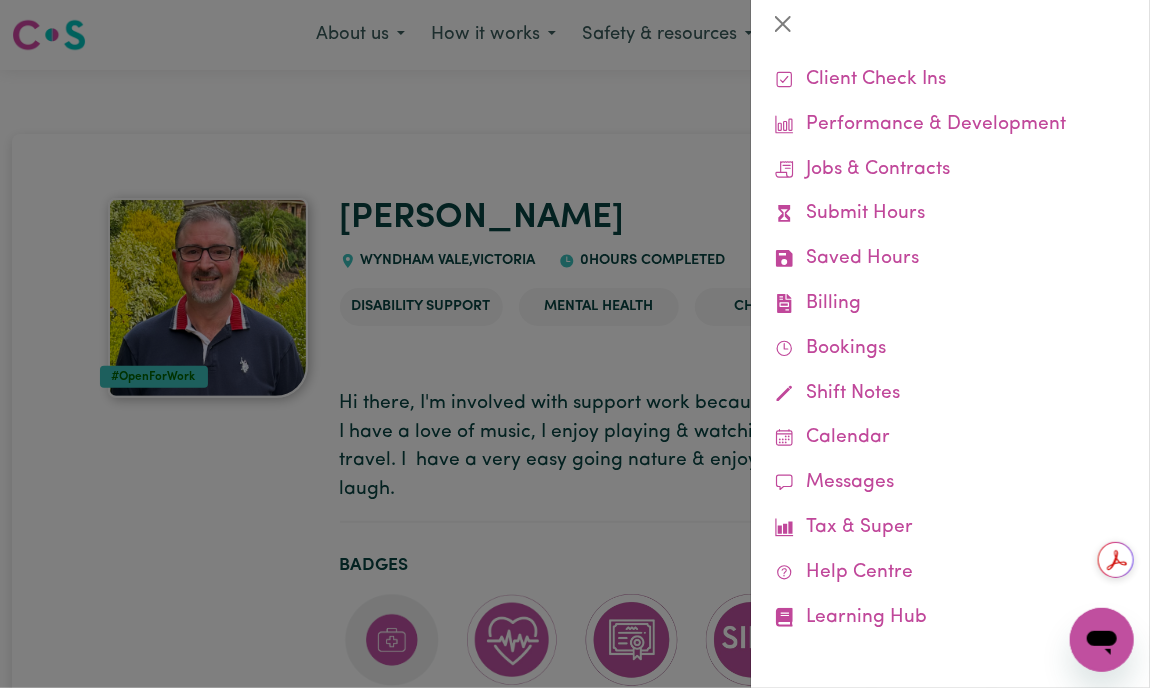 drag, startPoint x: 139, startPoint y: 507, endPoint x: 184, endPoint y: 379, distance: 135.67976 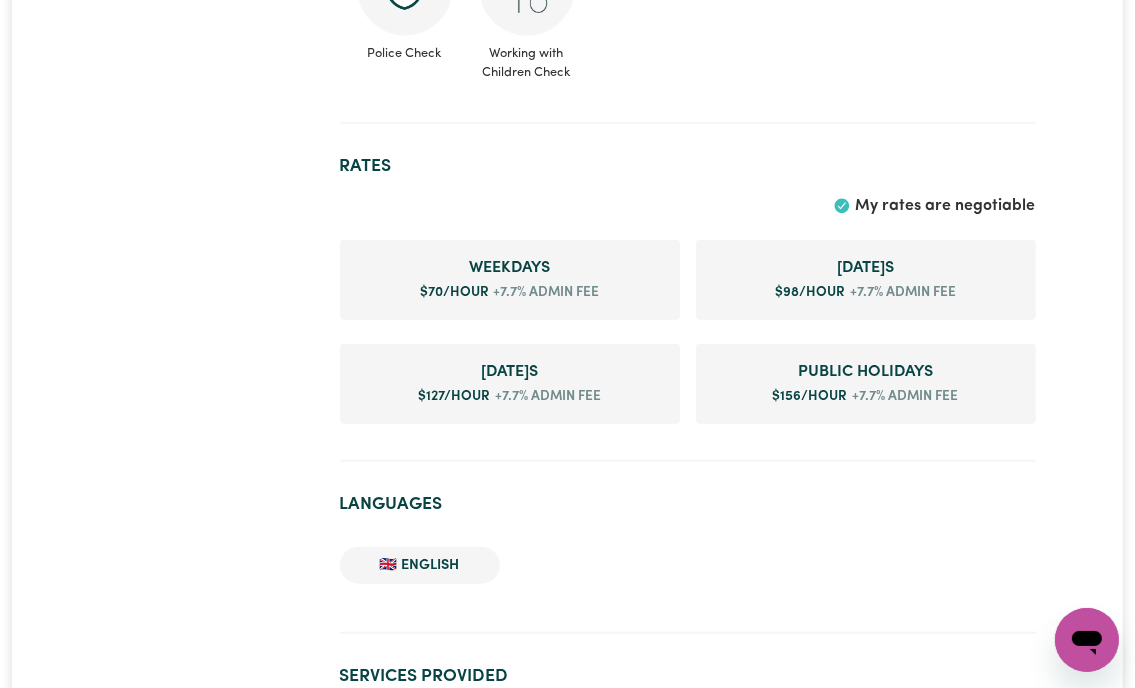 scroll, scrollTop: 1100, scrollLeft: 0, axis: vertical 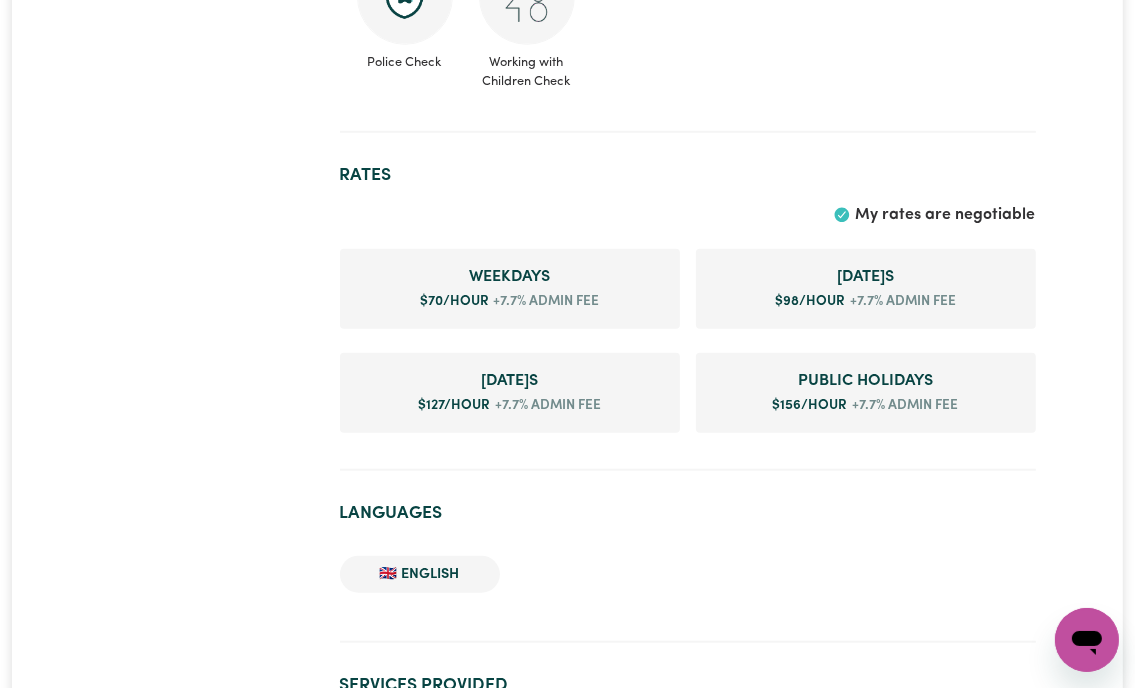 click on "Weekday s" at bounding box center [510, 277] 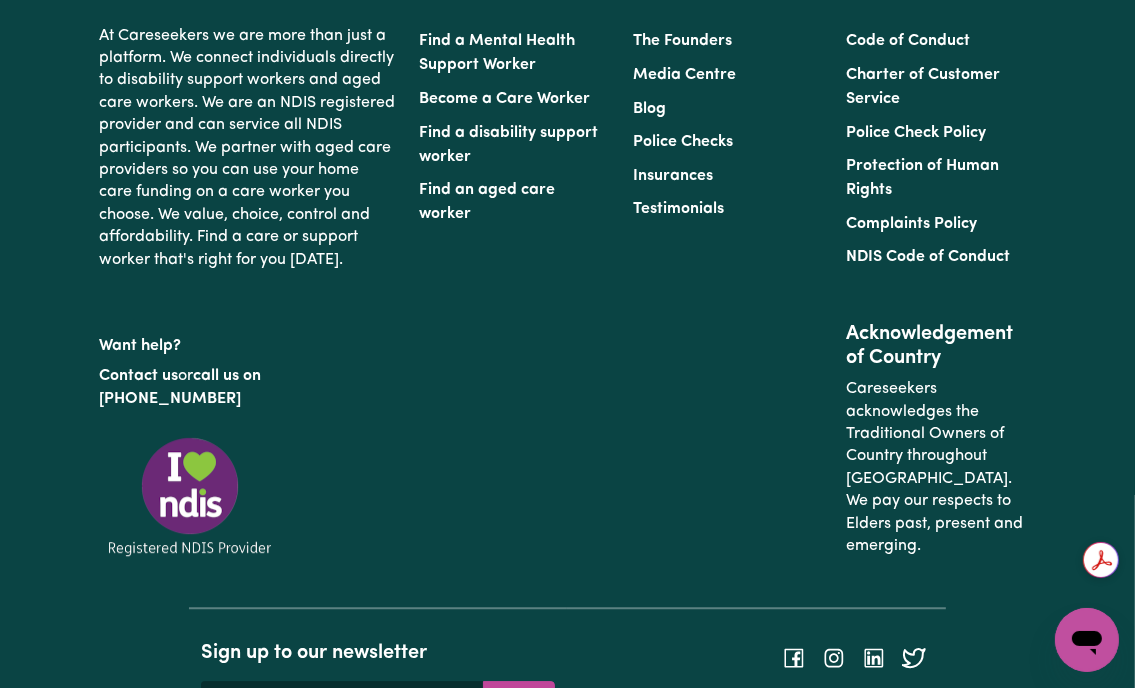 scroll, scrollTop: 4434, scrollLeft: 0, axis: vertical 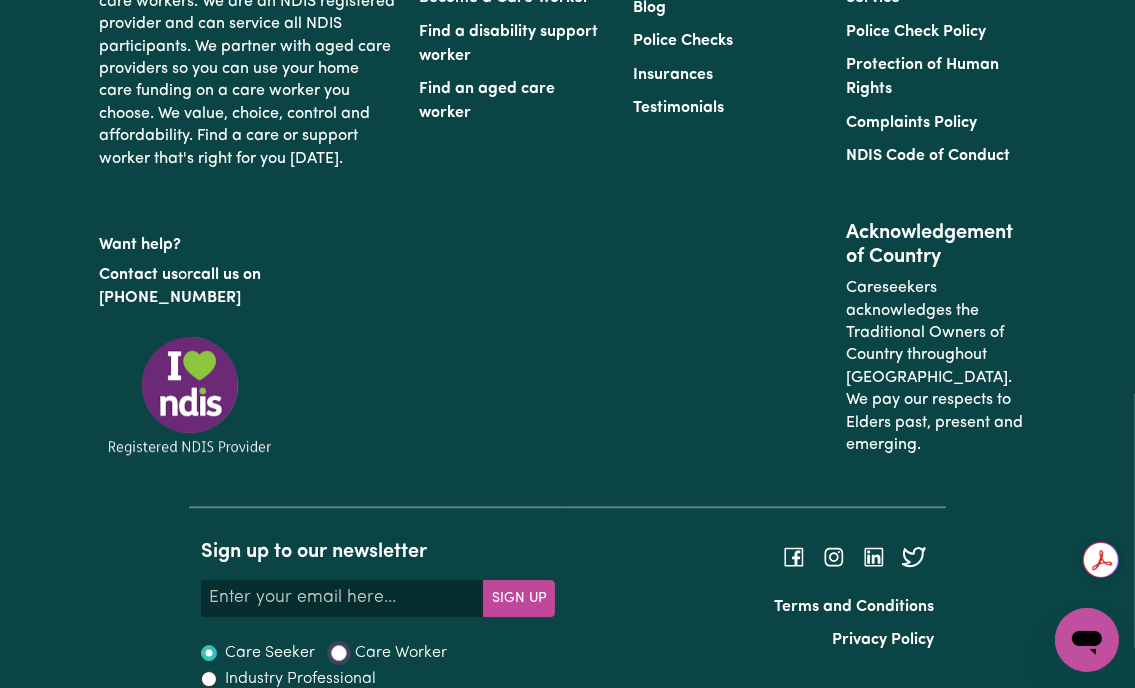 click on "Care Worker" at bounding box center (339, 653) 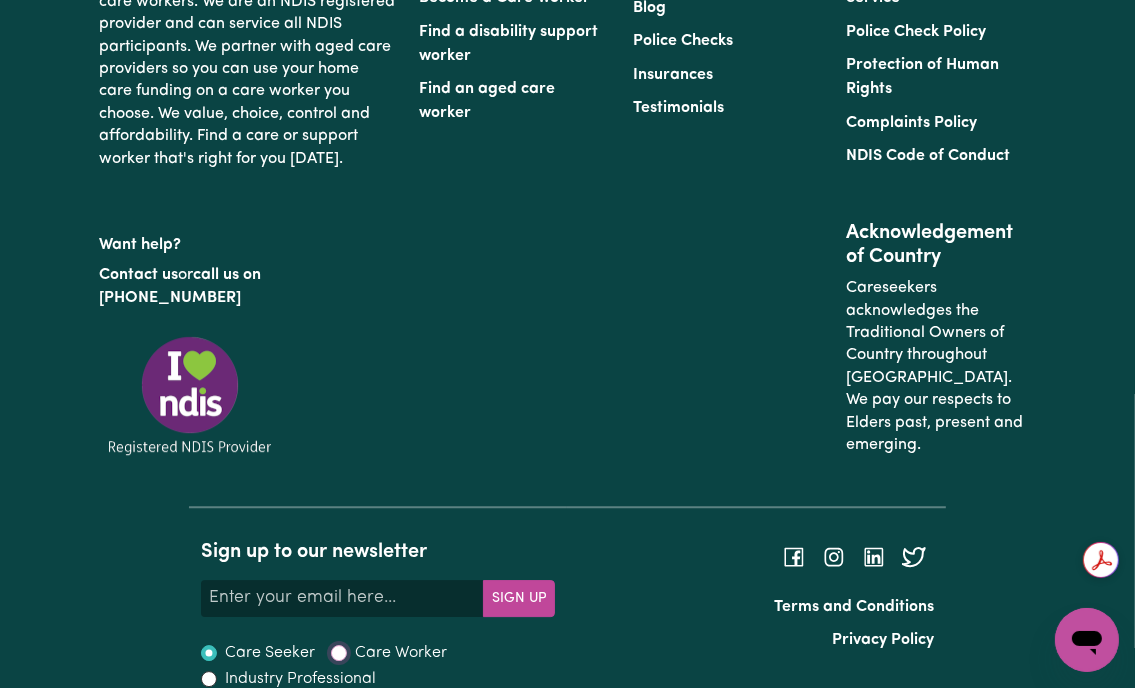 radio on "true" 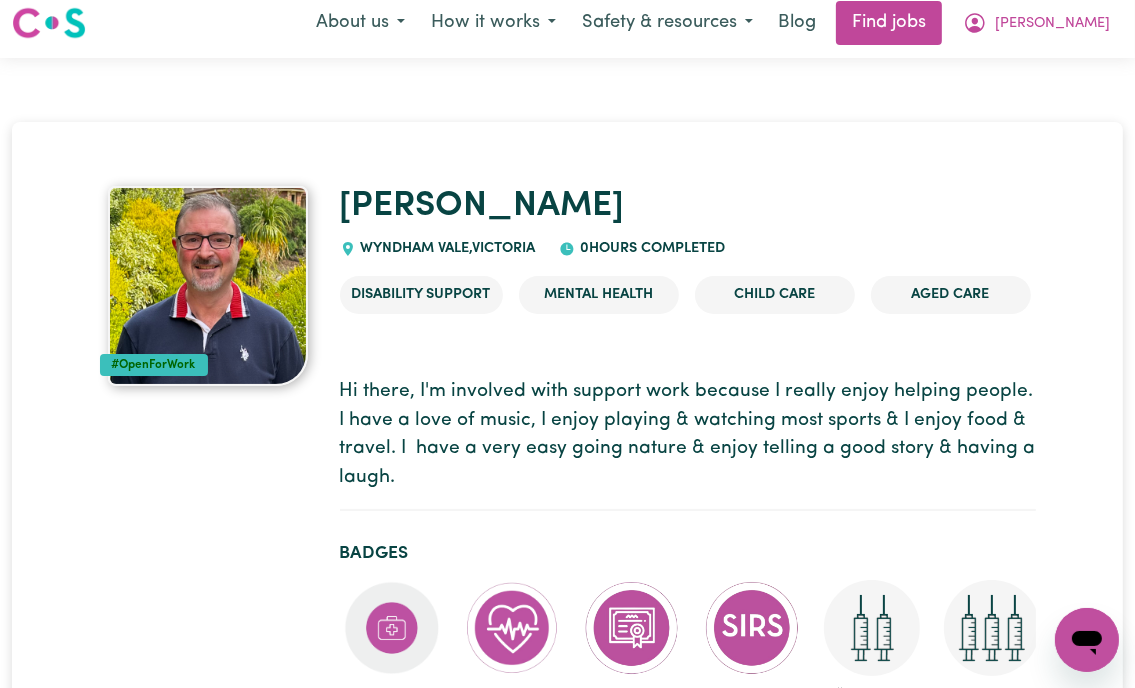 scroll, scrollTop: 0, scrollLeft: 0, axis: both 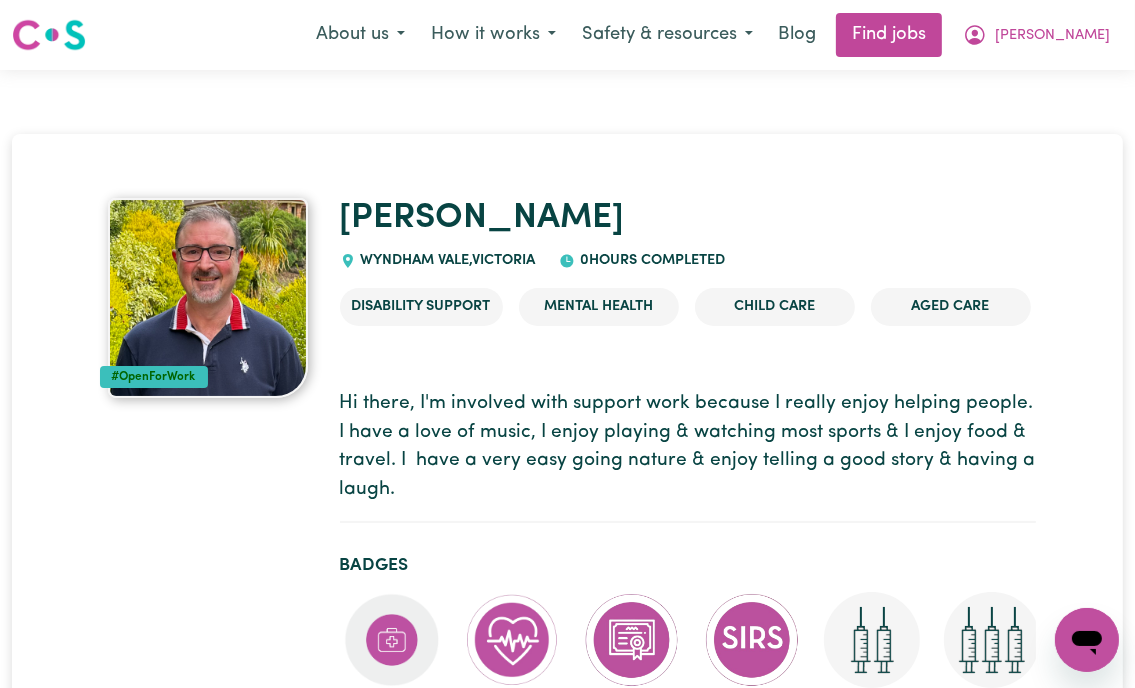 click at bounding box center (208, 298) 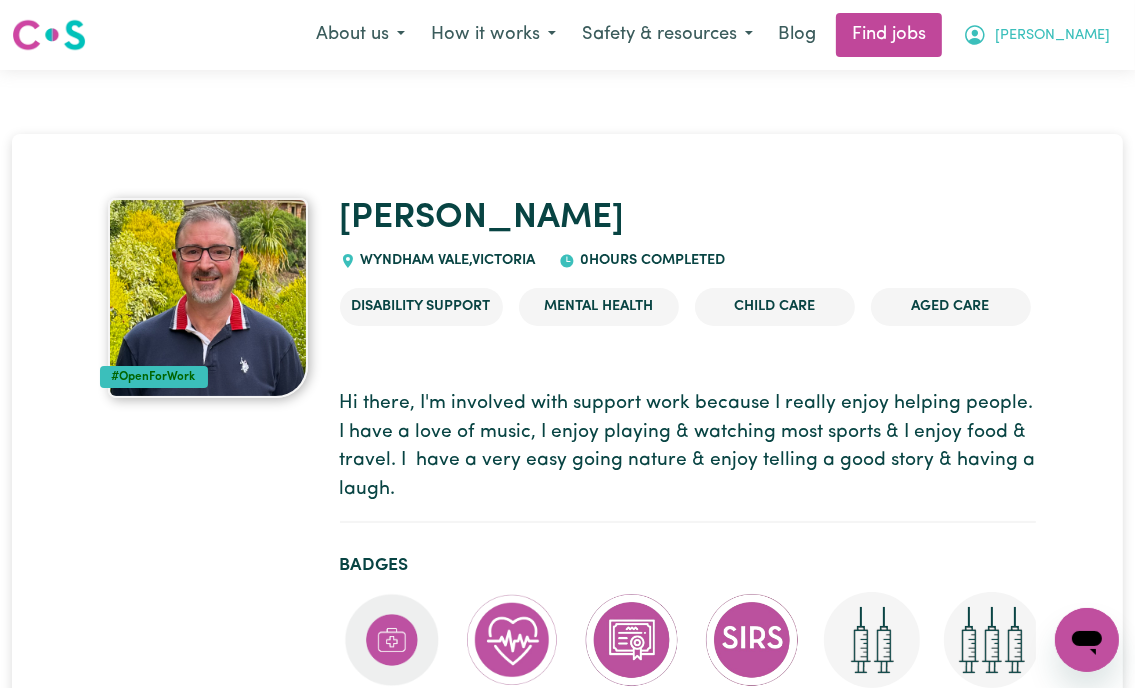 click 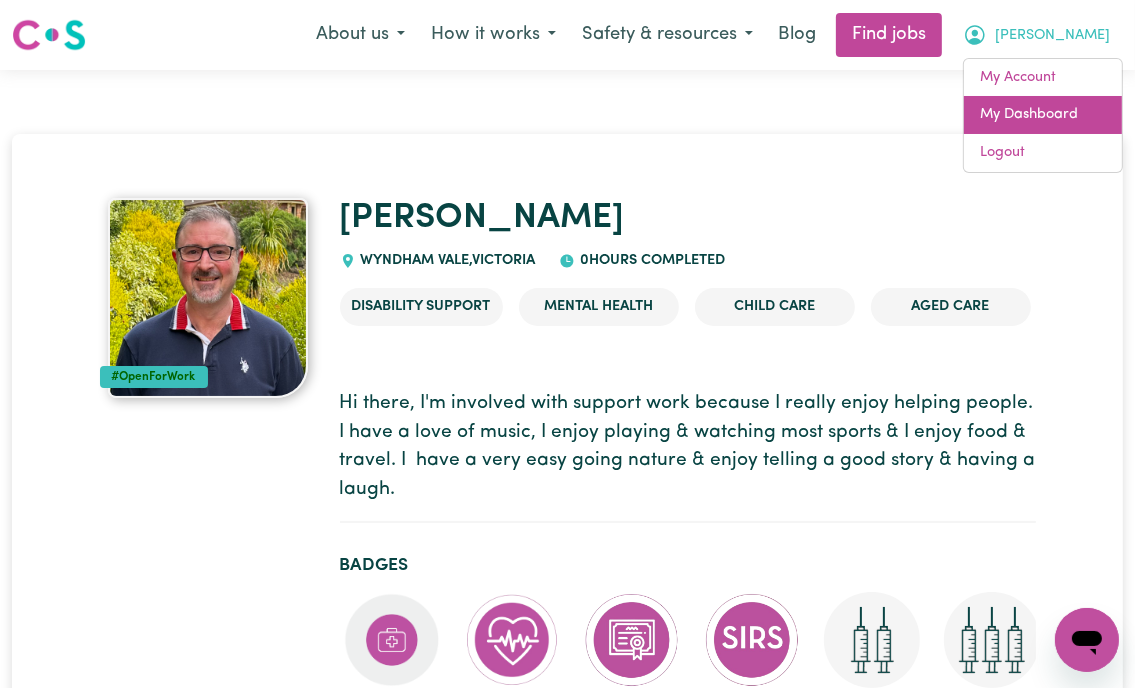 click on "My Dashboard" at bounding box center (1043, 115) 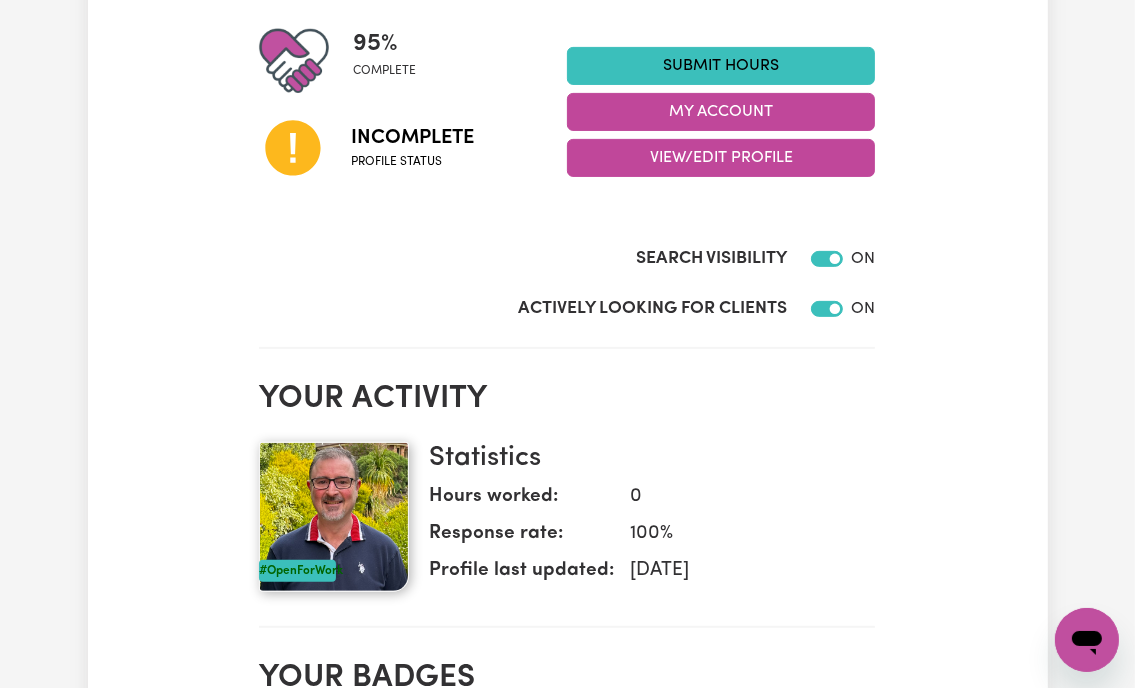 scroll, scrollTop: 500, scrollLeft: 0, axis: vertical 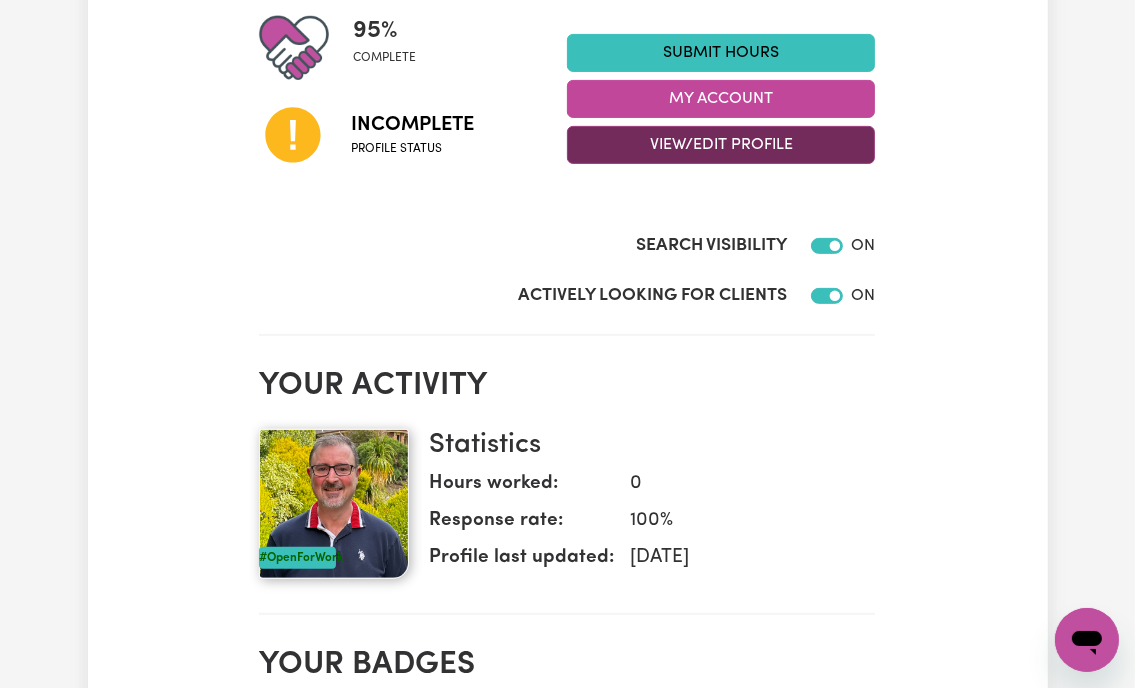 click on "View/Edit Profile" at bounding box center [721, 145] 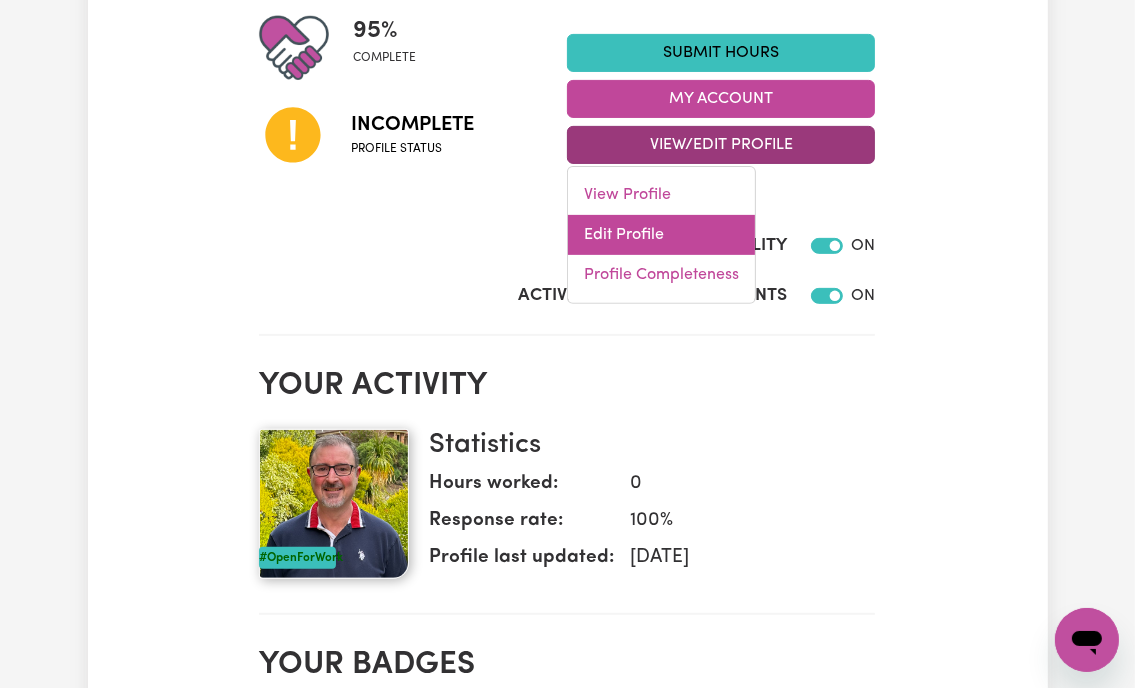 click on "Edit Profile" at bounding box center (661, 235) 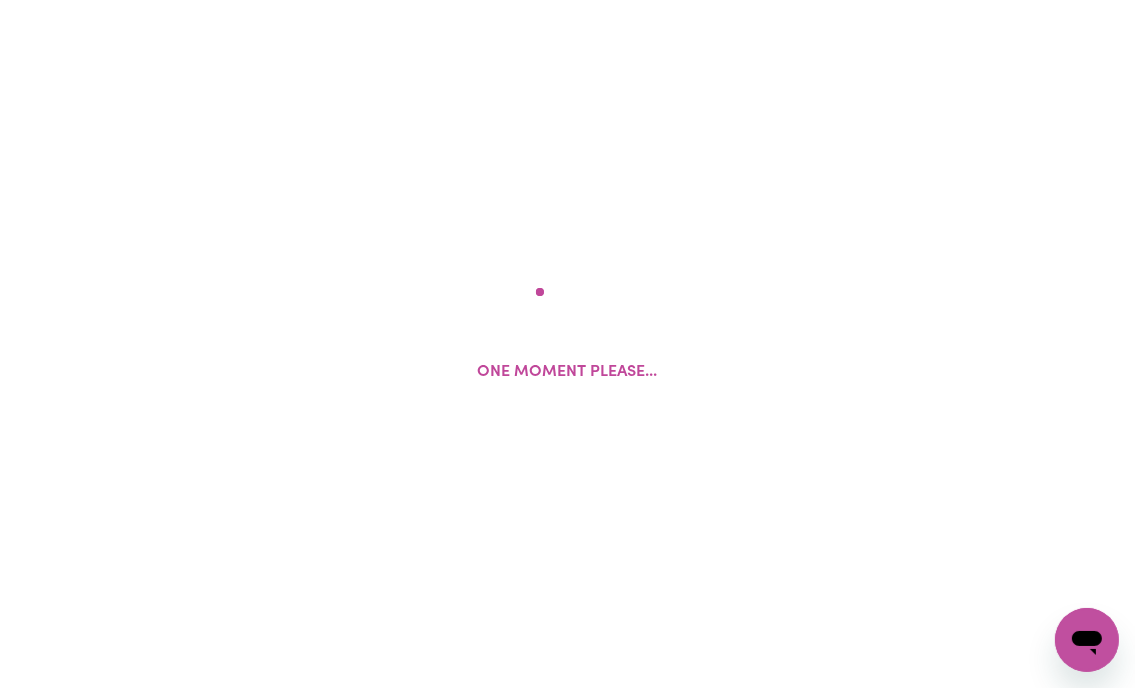 scroll, scrollTop: 0, scrollLeft: 0, axis: both 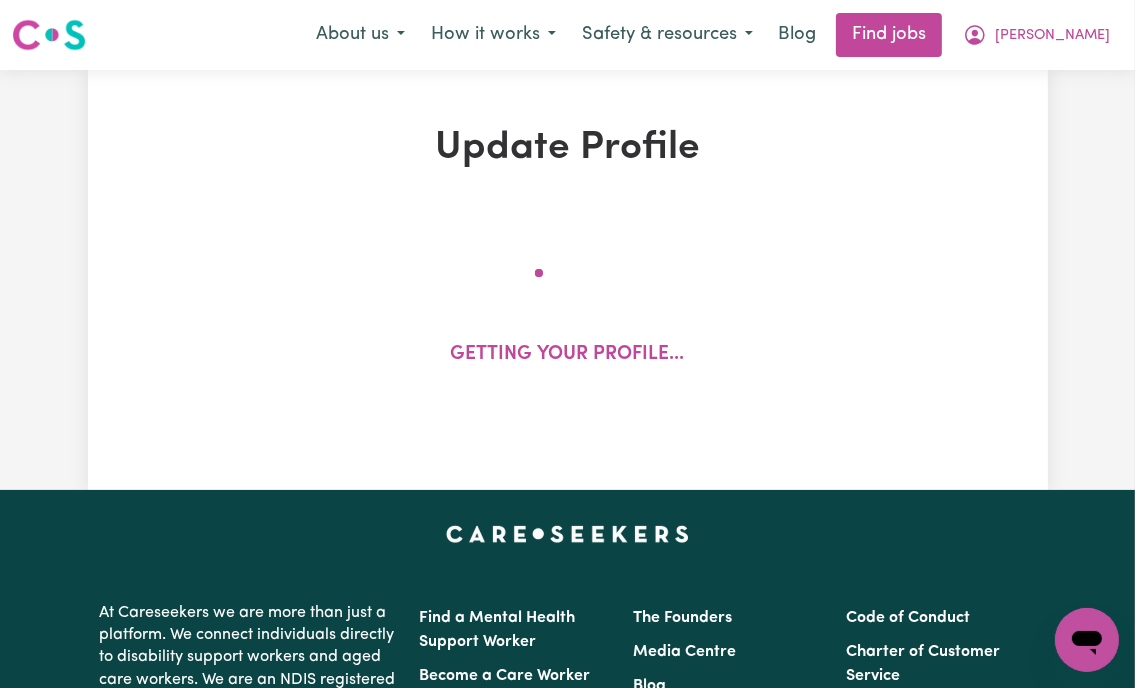 select on "male" 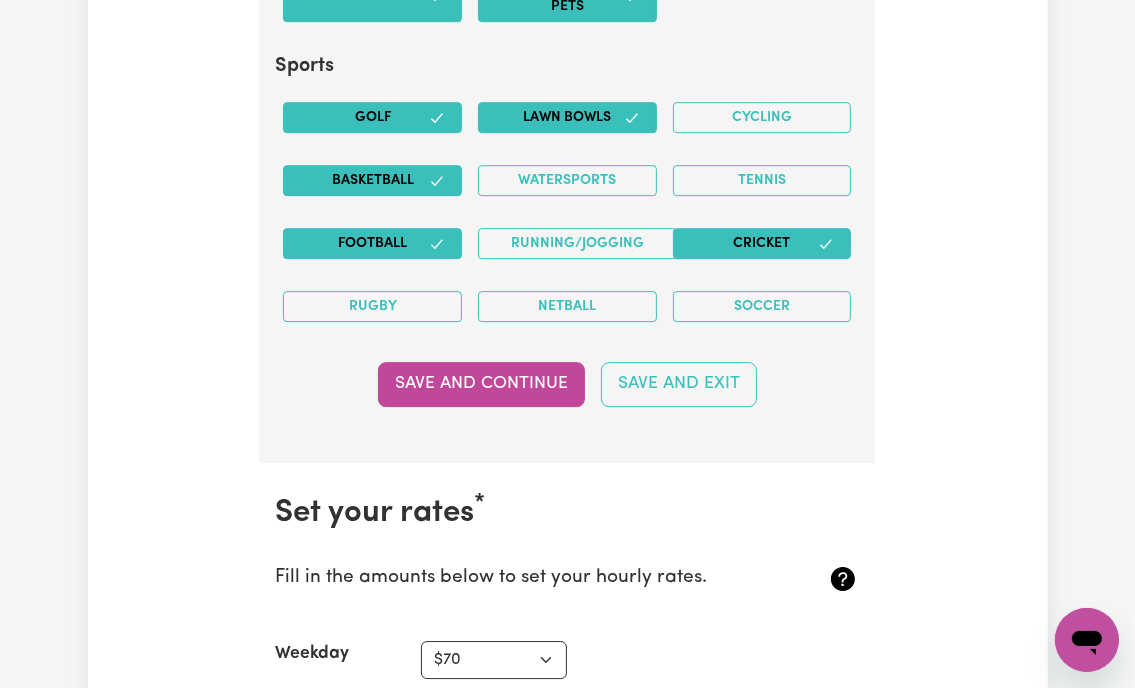 scroll, scrollTop: 4800, scrollLeft: 0, axis: vertical 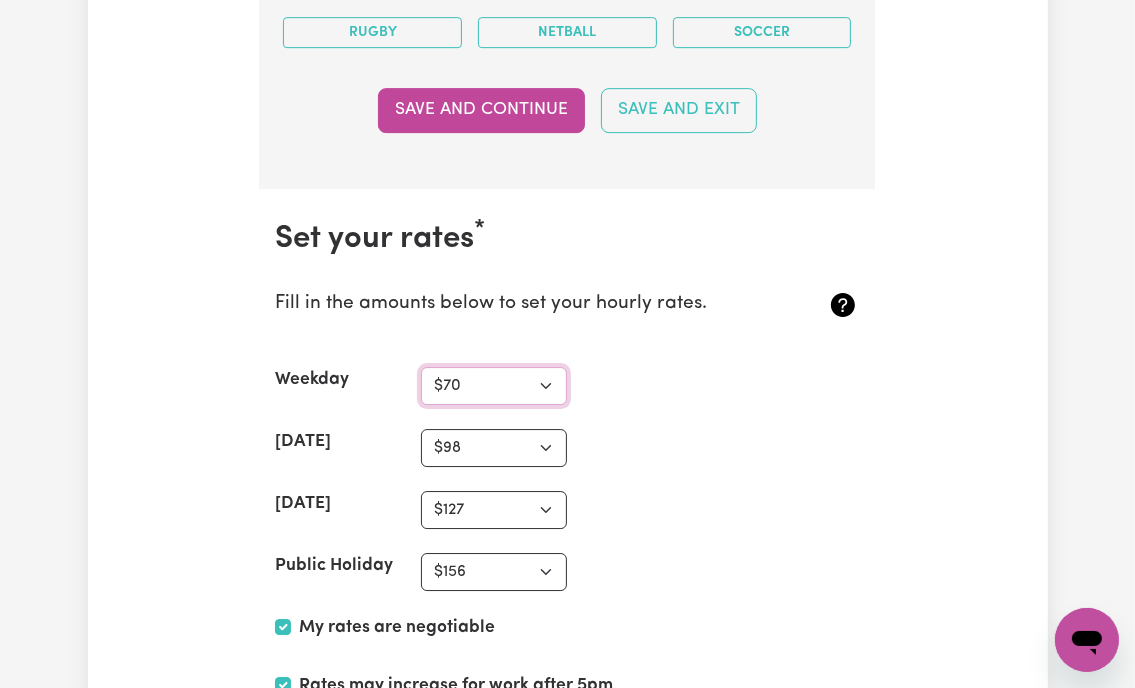 click on "N/A $37 $38 $39 $40 $41 $42 $43 $44 $45 $46 $47 $48 $49 $50 $51 $52 $53 $54 $55 $56 $57 $58 $59 $60 $61 $62 $63 $64 $65 $66 $67 $68 $69 $70 $71 $72 $73 $74 $75 $76 $77 $78 $79 $80 $81 $82 $83 $84 $85 $86 $87 $88 $89 $90 $91 $92 $93 $94 $95 $96 $97 $98 $99 $100 $101 $102 $103 $104 $105 $106 $107 $108 $109 $110 $111 $112 $113 $114 $115 $116 $117 $118 $119 $120 $121 $122 $123 $124 $125 $126 $127 $128 $129 $130 $131 $132 $133 $134 $135 $136 $137 $138 $139 $140 $141 $142 $143 $144 $145 $146 $147 $148 $149 $150 $151 $152 $153 $154 $155 $156 $157 $158 $159 $160 $161 $162" at bounding box center (494, 386) 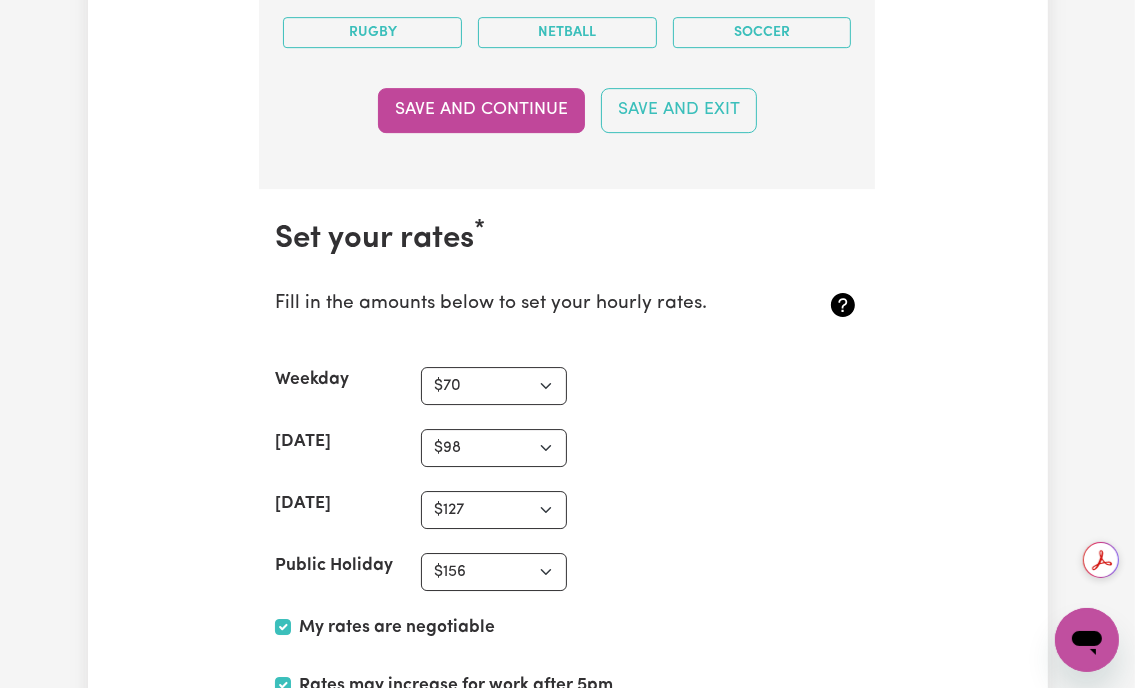 click on "Update Profile 1 2 3 4 5 Step  1 :  Personal Details Let potential clients know who you are, why they should engage you and when you are available to work. Personal Details We need to have your identification and contact details on file. Only your first name will appear on your public profile. First Name Scott Last Name Jones Email scott.jonespt@gmail.com Phone Number 0425124641 Date of Birth 1973-08-02 2 / 0 8 / 1973 Hide age Hide age on my profile Gender Your gender... Female Male Non-binary Other Prefer not to say Show pronouns on my profile Show pronouns on my profile Street Address 5 Whitmore Place Suburb WYNDHAM VALE, Victoria, 3024 Residency Status Select your residency status... Australian citizen Australian PR Temporary Work Visa Student Visa Save and continue Save and Exit Your Picture Change profile photo Availabilities When are you available to work?  * Monday Tuesday Wednesday Thursday Friday Saturday Sunday What suburbs are you available to work in? Suburb Add Your preferred suburbs About You *" at bounding box center [567, -1892] 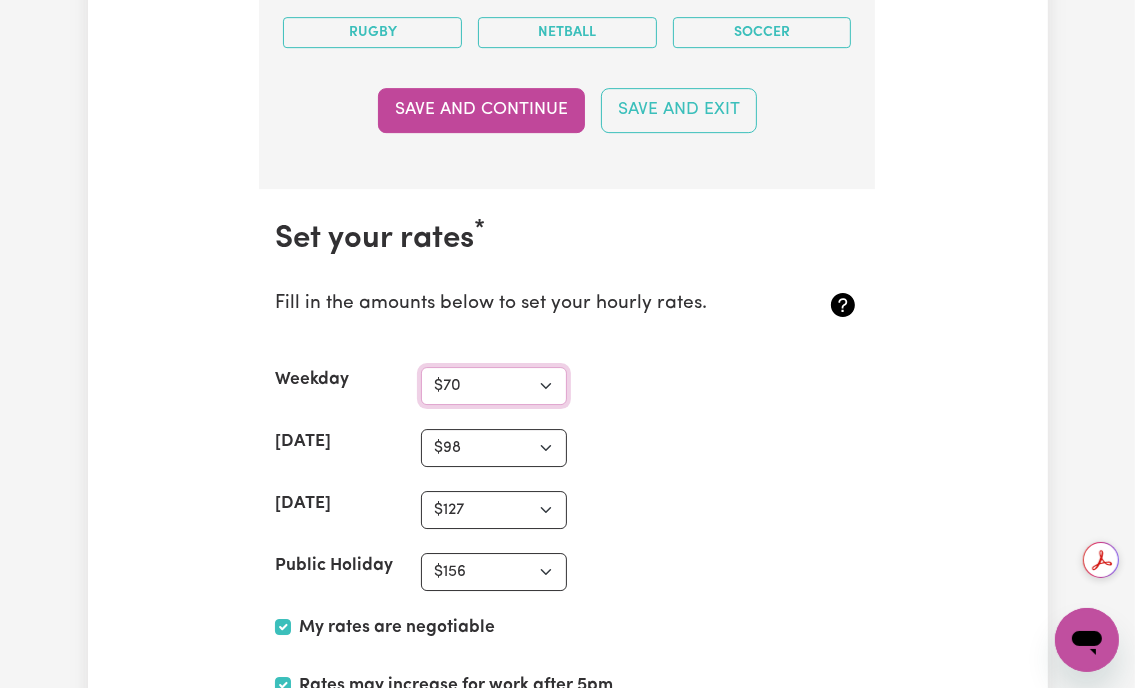 click on "N/A $37 $38 $39 $40 $41 $42 $43 $44 $45 $46 $47 $48 $49 $50 $51 $52 $53 $54 $55 $56 $57 $58 $59 $60 $61 $62 $63 $64 $65 $66 $67 $68 $69 $70 $71 $72 $73 $74 $75 $76 $77 $78 $79 $80 $81 $82 $83 $84 $85 $86 $87 $88 $89 $90 $91 $92 $93 $94 $95 $96 $97 $98 $99 $100 $101 $102 $103 $104 $105 $106 $107 $108 $109 $110 $111 $112 $113 $114 $115 $116 $117 $118 $119 $120 $121 $122 $123 $124 $125 $126 $127 $128 $129 $130 $131 $132 $133 $134 $135 $136 $137 $138 $139 $140 $141 $142 $143 $144 $145 $146 $147 $148 $149 $150 $151 $152 $153 $154 $155 $156 $157 $158 $159 $160 $161 $162" at bounding box center (494, 386) 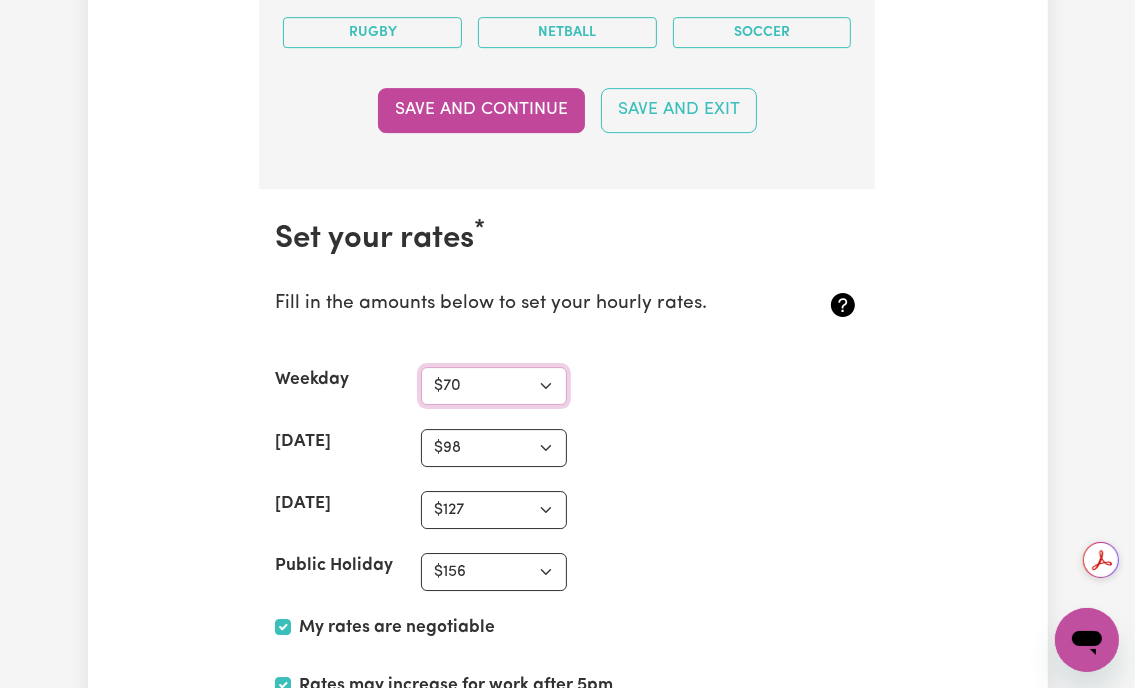 select on "65" 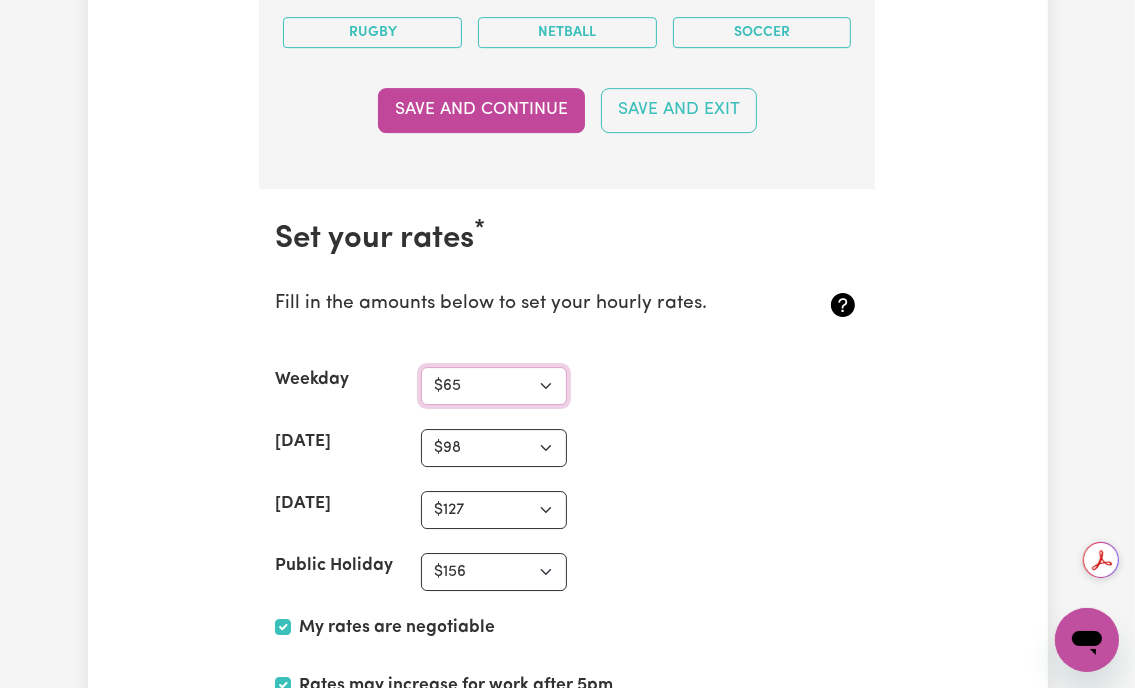 click on "N/A $37 $38 $39 $40 $41 $42 $43 $44 $45 $46 $47 $48 $49 $50 $51 $52 $53 $54 $55 $56 $57 $58 $59 $60 $61 $62 $63 $64 $65 $66 $67 $68 $69 $70 $71 $72 $73 $74 $75 $76 $77 $78 $79 $80 $81 $82 $83 $84 $85 $86 $87 $88 $89 $90 $91 $92 $93 $94 $95 $96 $97 $98 $99 $100 $101 $102 $103 $104 $105 $106 $107 $108 $109 $110 $111 $112 $113 $114 $115 $116 $117 $118 $119 $120 $121 $122 $123 $124 $125 $126 $127 $128 $129 $130 $131 $132 $133 $134 $135 $136 $137 $138 $139 $140 $141 $142 $143 $144 $145 $146 $147 $148 $149 $150 $151 $152 $153 $154 $155 $156 $157 $158 $159 $160 $161 $162" at bounding box center (494, 386) 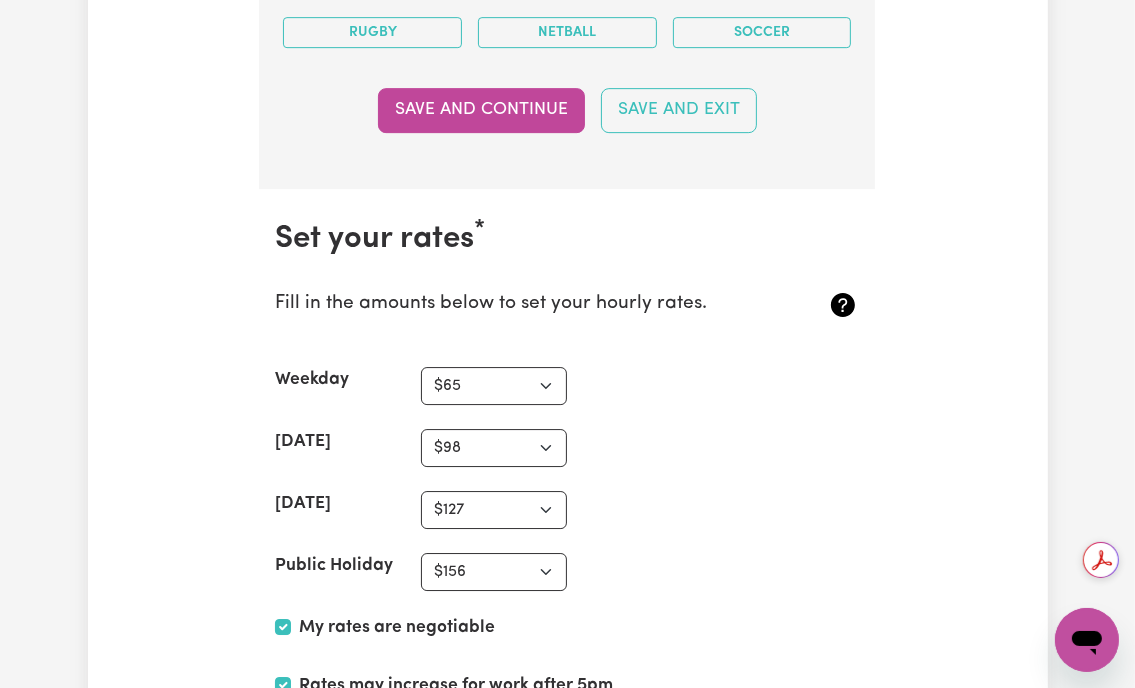 click on "Update Profile 1 2 3 4 5 Step  1 :  Personal Details Let potential clients know who you are, why they should engage you and when you are available to work. Personal Details We need to have your identification and contact details on file. Only your first name will appear on your public profile. First Name Scott Last Name Jones Email scott.jonespt@gmail.com Phone Number 0425124641 Date of Birth 1973-08-02 2 / 0 8 / 1973 Hide age Hide age on my profile Gender Your gender... Female Male Non-binary Other Prefer not to say Show pronouns on my profile Show pronouns on my profile Street Address 5 Whitmore Place Suburb WYNDHAM VALE, Victoria, 3024 Residency Status Select your residency status... Australian citizen Australian PR Temporary Work Visa Student Visa Save and continue Save and Exit Your Picture Change profile photo Availabilities When are you available to work?  * Monday Tuesday Wednesday Thursday Friday Saturday Sunday What suburbs are you available to work in? Suburb Add Your preferred suburbs About You *" at bounding box center (568, -1892) 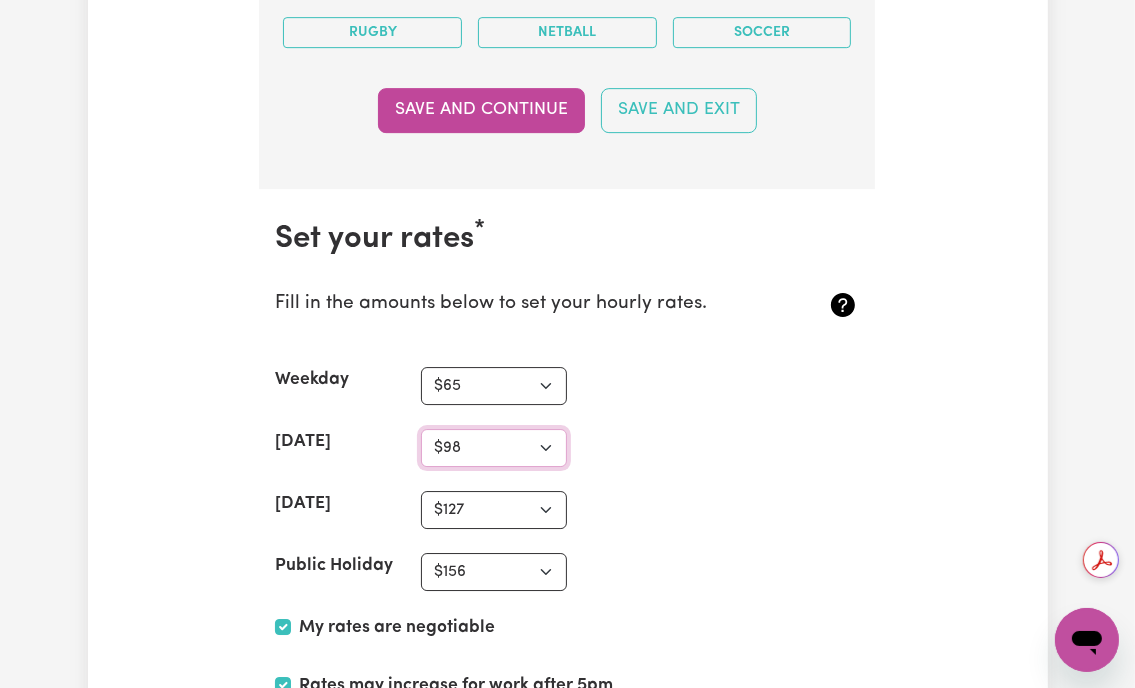 click on "N/A $37 $38 $39 $40 $41 $42 $43 $44 $45 $46 $47 $48 $49 $50 $51 $52 $53 $54 $55 $56 $57 $58 $59 $60 $61 $62 $63 $64 $65 $66 $67 $68 $69 $70 $71 $72 $73 $74 $75 $76 $77 $78 $79 $80 $81 $82 $83 $84 $85 $86 $87 $88 $89 $90 $91 $92 $93 $94 $95 $96 $97 $98 $99 $100 $101 $102 $103 $104 $105 $106 $107 $108 $109 $110 $111 $112 $113 $114 $115 $116 $117 $118 $119 $120 $121 $122 $123 $124 $125 $126 $127 $128 $129 $130 $131 $132 $133 $134 $135 $136 $137 $138 $139 $140 $141 $142 $143 $144 $145 $146 $147 $148 $149 $150 $151 $152 $153 $154 $155 $156 $157 $158 $159 $160 $161 $162" at bounding box center (494, 448) 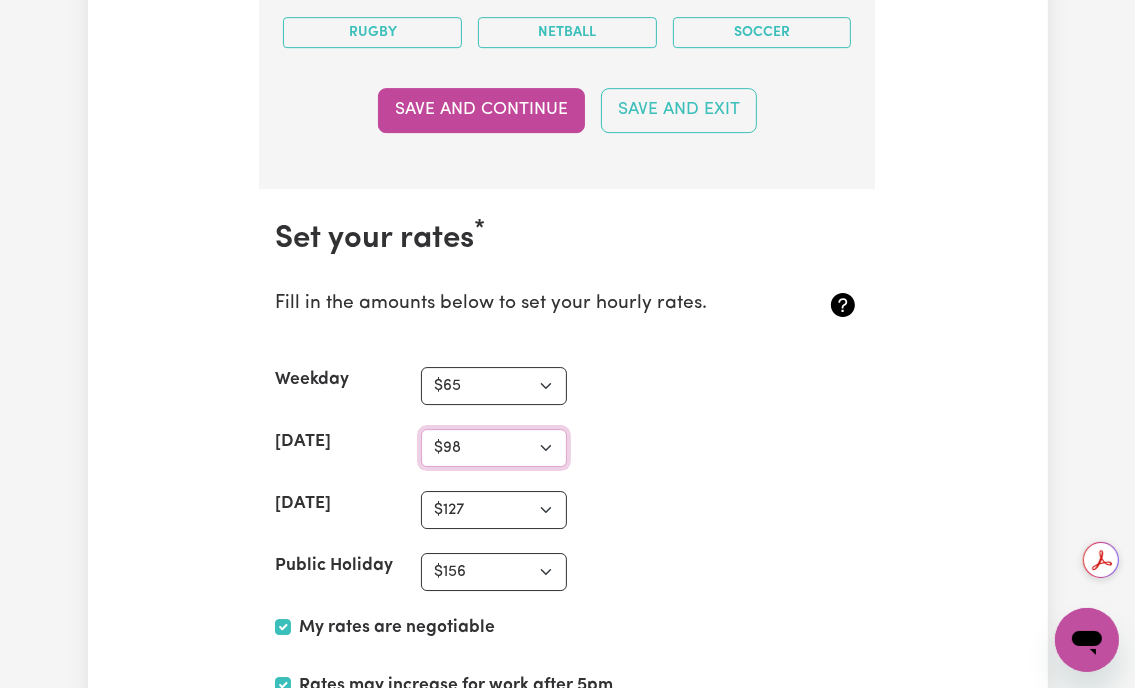 select on "91" 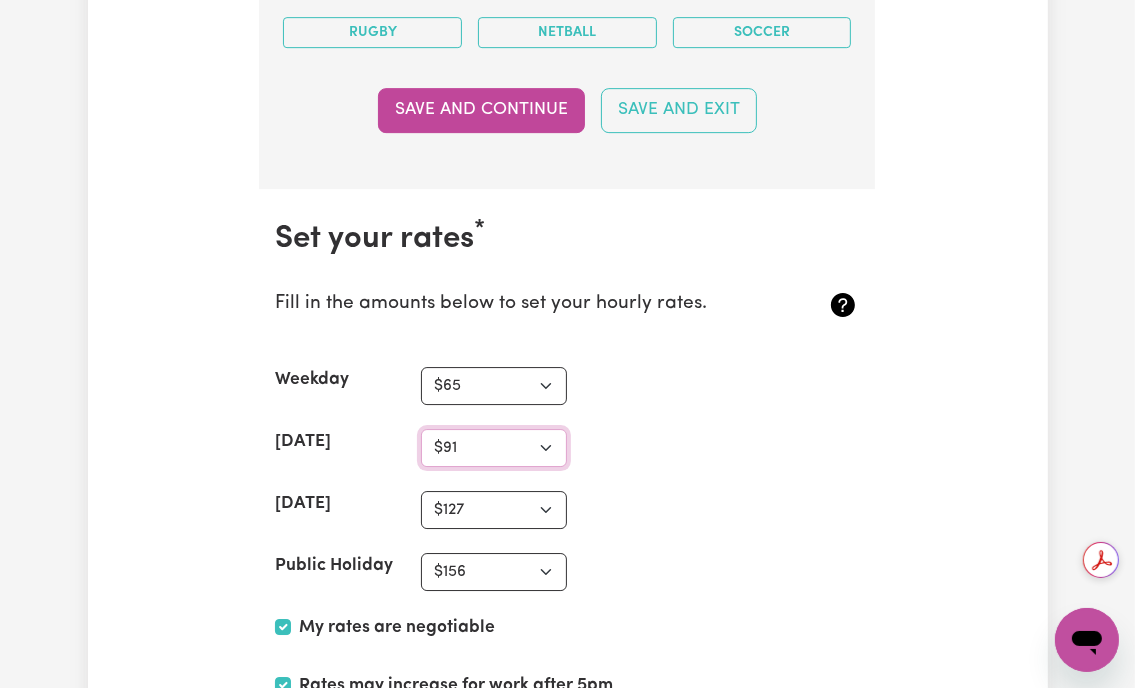 click on "N/A $37 $38 $39 $40 $41 $42 $43 $44 $45 $46 $47 $48 $49 $50 $51 $52 $53 $54 $55 $56 $57 $58 $59 $60 $61 $62 $63 $64 $65 $66 $67 $68 $69 $70 $71 $72 $73 $74 $75 $76 $77 $78 $79 $80 $81 $82 $83 $84 $85 $86 $87 $88 $89 $90 $91 $92 $93 $94 $95 $96 $97 $98 $99 $100 $101 $102 $103 $104 $105 $106 $107 $108 $109 $110 $111 $112 $113 $114 $115 $116 $117 $118 $119 $120 $121 $122 $123 $124 $125 $126 $127 $128 $129 $130 $131 $132 $133 $134 $135 $136 $137 $138 $139 $140 $141 $142 $143 $144 $145 $146 $147 $148 $149 $150 $151 $152 $153 $154 $155 $156 $157 $158 $159 $160 $161 $162" at bounding box center (494, 448) 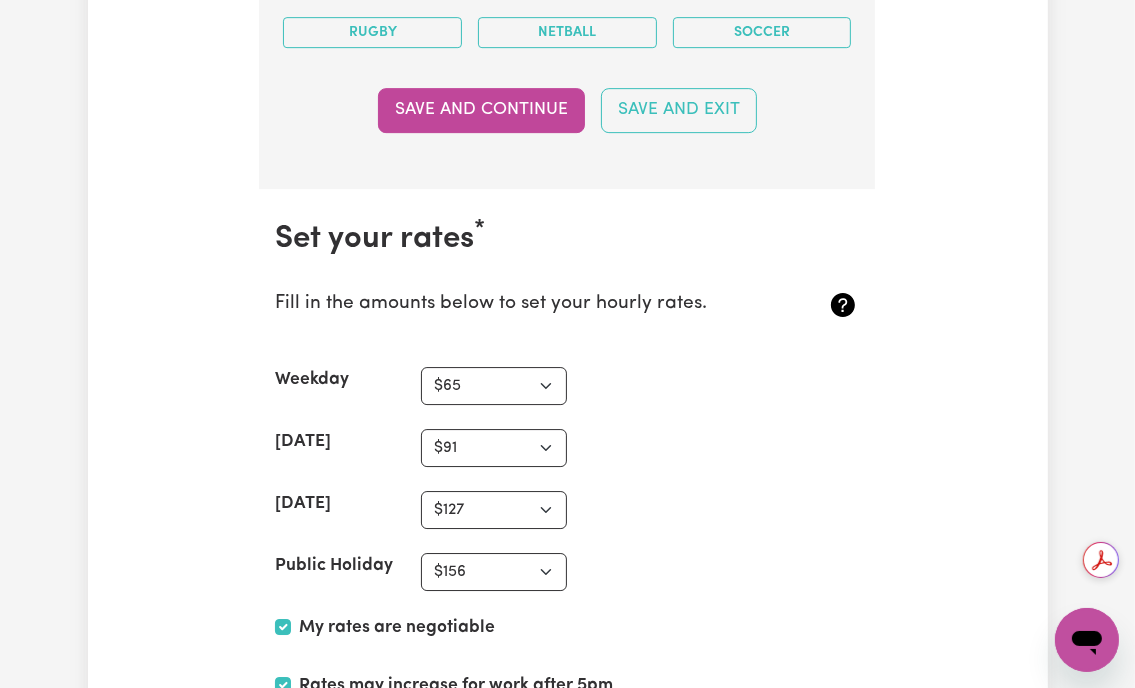 click on "Update Profile 1 2 3 4 5 Step  1 :  Personal Details Let potential clients know who you are, why they should engage you and when you are available to work. Personal Details We need to have your identification and contact details on file. Only your first name will appear on your public profile. First Name Scott Last Name Jones Email scott.jonespt@gmail.com Phone Number 0425124641 Date of Birth 1973-08-02 2 / 0 8 / 1973 Hide age Hide age on my profile Gender Your gender... Female Male Non-binary Other Prefer not to say Show pronouns on my profile Show pronouns on my profile Street Address 5 Whitmore Place Suburb WYNDHAM VALE, Victoria, 3024 Residency Status Select your residency status... Australian citizen Australian PR Temporary Work Visa Student Visa Save and continue Save and Exit Your Picture Change profile photo Availabilities When are you available to work?  * Monday Tuesday Wednesday Thursday Friday Saturday Sunday What suburbs are you available to work in? Suburb Add Your preferred suburbs About You *" at bounding box center [567, -1892] 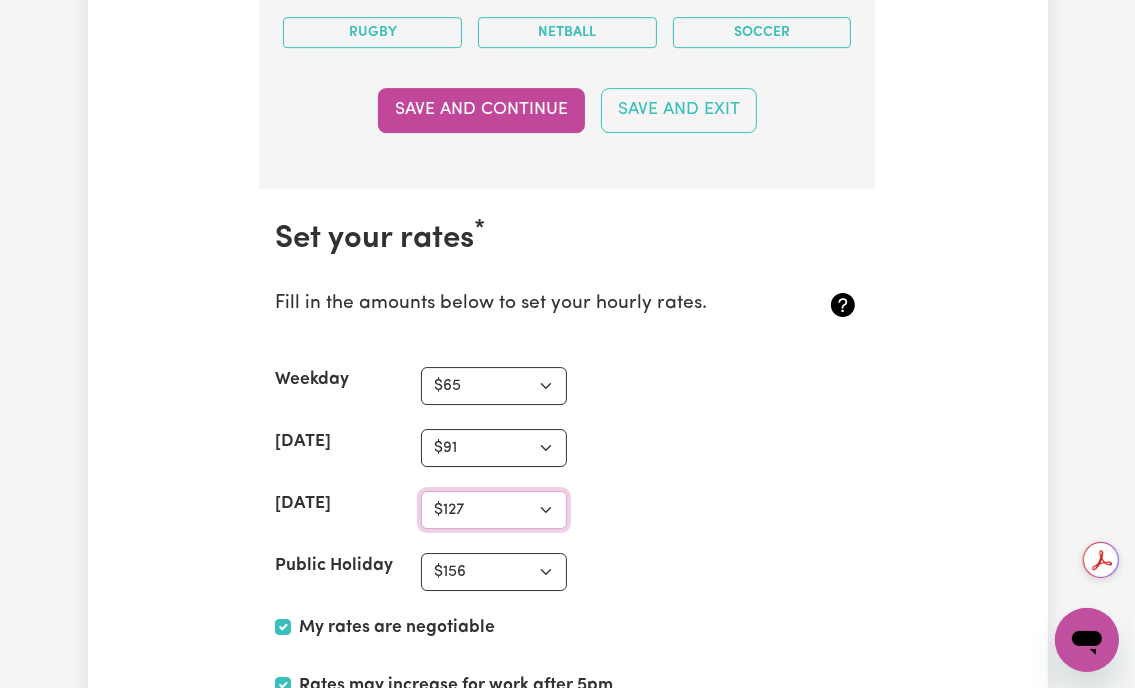 click on "N/A $37 $38 $39 $40 $41 $42 $43 $44 $45 $46 $47 $48 $49 $50 $51 $52 $53 $54 $55 $56 $57 $58 $59 $60 $61 $62 $63 $64 $65 $66 $67 $68 $69 $70 $71 $72 $73 $74 $75 $76 $77 $78 $79 $80 $81 $82 $83 $84 $85 $86 $87 $88 $89 $90 $91 $92 $93 $94 $95 $96 $97 $98 $99 $100 $101 $102 $103 $104 $105 $106 $107 $108 $109 $110 $111 $112 $113 $114 $115 $116 $117 $118 $119 $120 $121 $122 $123 $124 $125 $126 $127 $128 $129 $130 $131 $132 $133 $134 $135 $136 $137 $138 $139 $140 $141 $142 $143 $144 $145 $146 $147 $148 $149 $150 $151 $152 $153 $154 $155 $156 $157 $158 $159 $160 $161 $162" at bounding box center [494, 510] 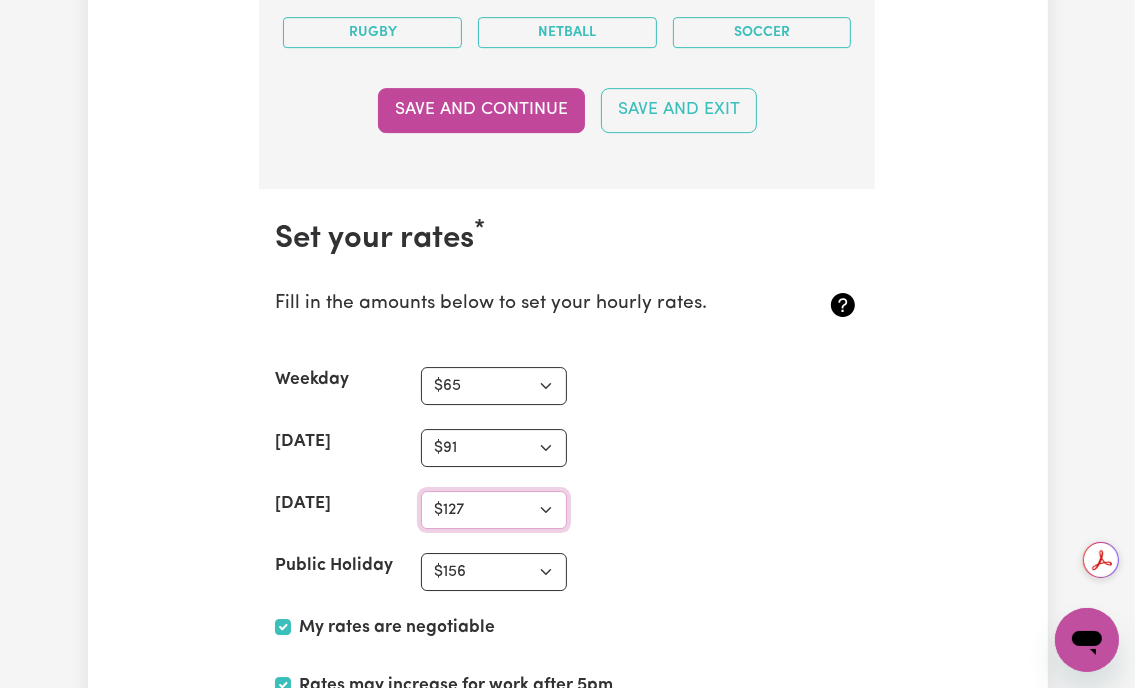 select on "118" 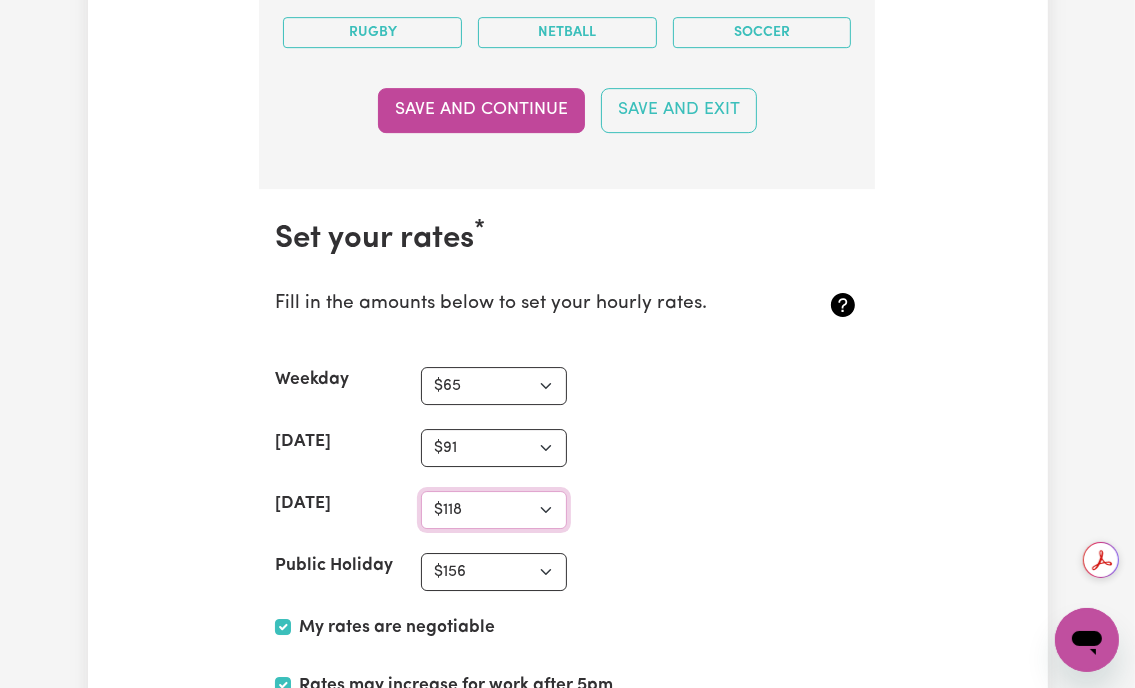 click on "N/A $37 $38 $39 $40 $41 $42 $43 $44 $45 $46 $47 $48 $49 $50 $51 $52 $53 $54 $55 $56 $57 $58 $59 $60 $61 $62 $63 $64 $65 $66 $67 $68 $69 $70 $71 $72 $73 $74 $75 $76 $77 $78 $79 $80 $81 $82 $83 $84 $85 $86 $87 $88 $89 $90 $91 $92 $93 $94 $95 $96 $97 $98 $99 $100 $101 $102 $103 $104 $105 $106 $107 $108 $109 $110 $111 $112 $113 $114 $115 $116 $117 $118 $119 $120 $121 $122 $123 $124 $125 $126 $127 $128 $129 $130 $131 $132 $133 $134 $135 $136 $137 $138 $139 $140 $141 $142 $143 $144 $145 $146 $147 $148 $149 $150 $151 $152 $153 $154 $155 $156 $157 $158 $159 $160 $161 $162" at bounding box center (494, 510) 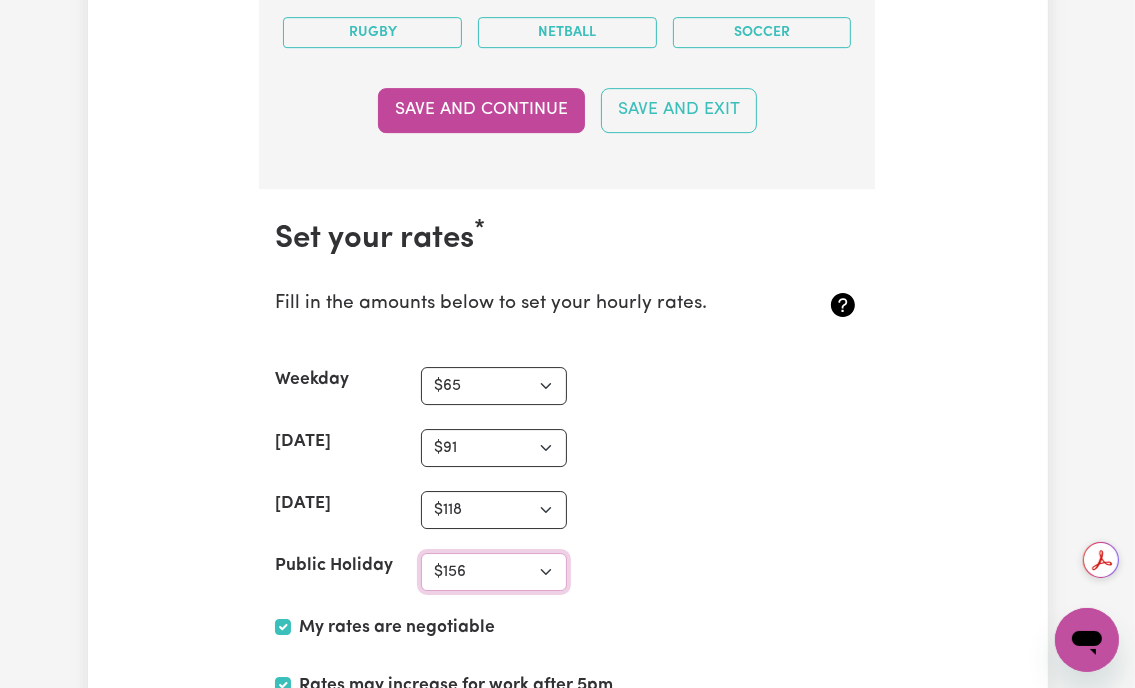 click on "N/A $37 $38 $39 $40 $41 $42 $43 $44 $45 $46 $47 $48 $49 $50 $51 $52 $53 $54 $55 $56 $57 $58 $59 $60 $61 $62 $63 $64 $65 $66 $67 $68 $69 $70 $71 $72 $73 $74 $75 $76 $77 $78 $79 $80 $81 $82 $83 $84 $85 $86 $87 $88 $89 $90 $91 $92 $93 $94 $95 $96 $97 $98 $99 $100 $101 $102 $103 $104 $105 $106 $107 $108 $109 $110 $111 $112 $113 $114 $115 $116 $117 $118 $119 $120 $121 $122 $123 $124 $125 $126 $127 $128 $129 $130 $131 $132 $133 $134 $135 $136 $137 $138 $139 $140 $141 $142 $143 $144 $145 $146 $147 $148 $149 $150 $151 $152 $153 $154 $155 $156 $157 $158 $159 $160 $161 $162" at bounding box center [494, 572] 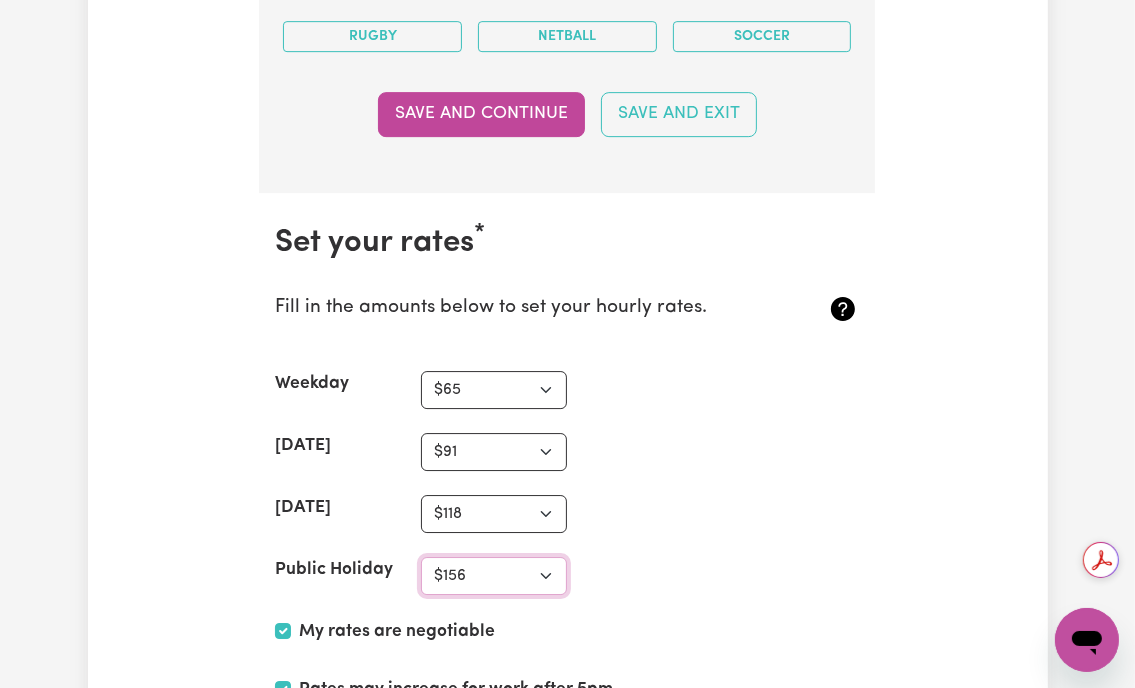 scroll, scrollTop: 4900, scrollLeft: 0, axis: vertical 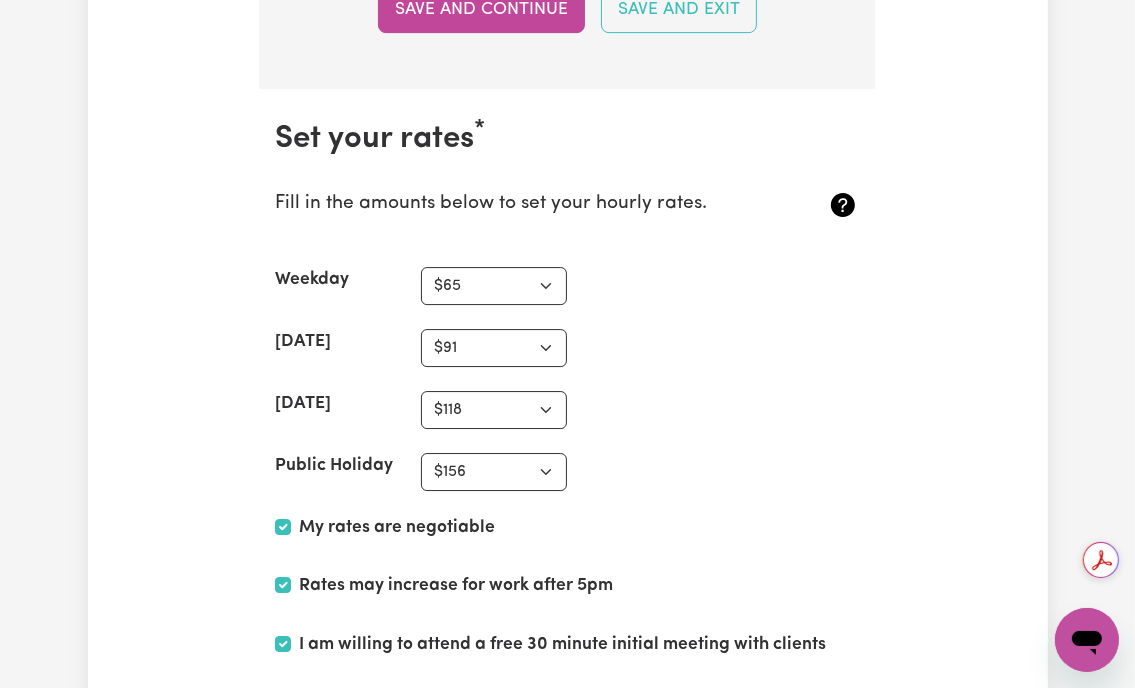 click on "Update Profile 1 2 3 4 5 Step  1 :  Personal Details Let potential clients know who you are, why they should engage you and when you are available to work. Personal Details We need to have your identification and contact details on file. Only your first name will appear on your public profile. First Name Scott Last Name Jones Email scott.jonespt@gmail.com Phone Number 0425124641 Date of Birth 1973-08-02 2 / 0 8 / 1973 Hide age Hide age on my profile Gender Your gender... Female Male Non-binary Other Prefer not to say Show pronouns on my profile Show pronouns on my profile Street Address 5 Whitmore Place Suburb WYNDHAM VALE, Victoria, 3024 Residency Status Select your residency status... Australian citizen Australian PR Temporary Work Visa Student Visa Save and continue Save and Exit Your Picture Change profile photo Availabilities When are you available to work?  * Monday Tuesday Wednesday Thursday Friday Saturday Sunday What suburbs are you available to work in? Suburb Add Your preferred suburbs About You *" at bounding box center [567, -1992] 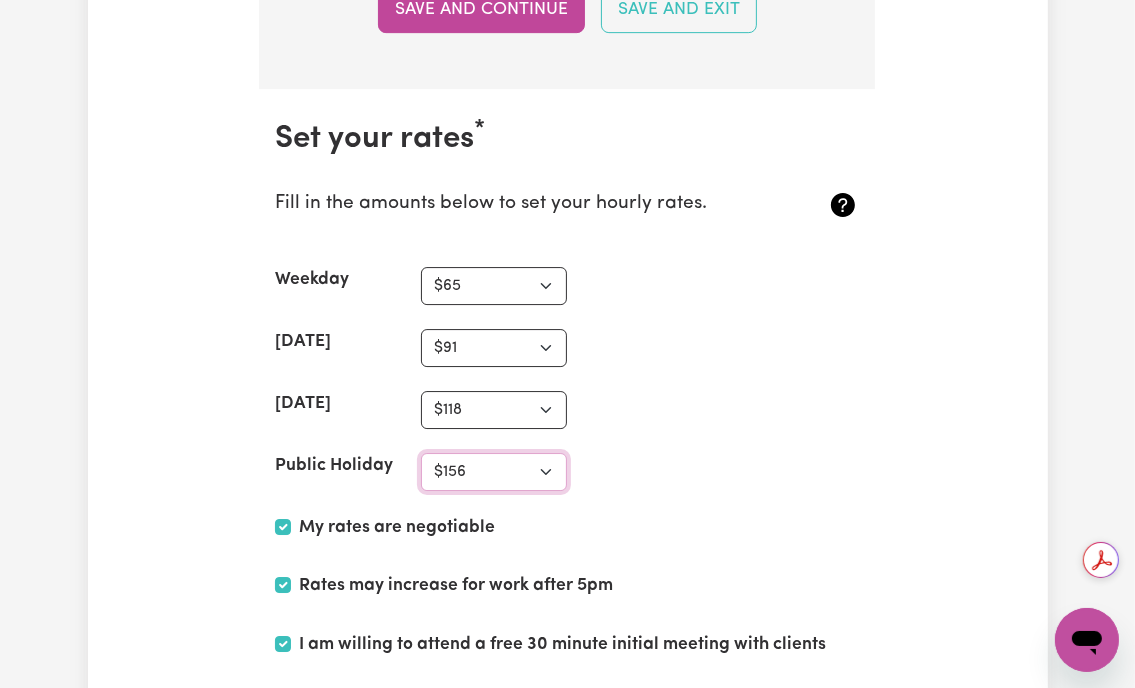 click on "N/A $37 $38 $39 $40 $41 $42 $43 $44 $45 $46 $47 $48 $49 $50 $51 $52 $53 $54 $55 $56 $57 $58 $59 $60 $61 $62 $63 $64 $65 $66 $67 $68 $69 $70 $71 $72 $73 $74 $75 $76 $77 $78 $79 $80 $81 $82 $83 $84 $85 $86 $87 $88 $89 $90 $91 $92 $93 $94 $95 $96 $97 $98 $99 $100 $101 $102 $103 $104 $105 $106 $107 $108 $109 $110 $111 $112 $113 $114 $115 $116 $117 $118 $119 $120 $121 $122 $123 $124 $125 $126 $127 $128 $129 $130 $131 $132 $133 $134 $135 $136 $137 $138 $139 $140 $141 $142 $143 $144 $145 $146 $147 $148 $149 $150 $151 $152 $153 $154 $155 $156 $157 $158 $159 $160 $161 $162" at bounding box center (494, 472) 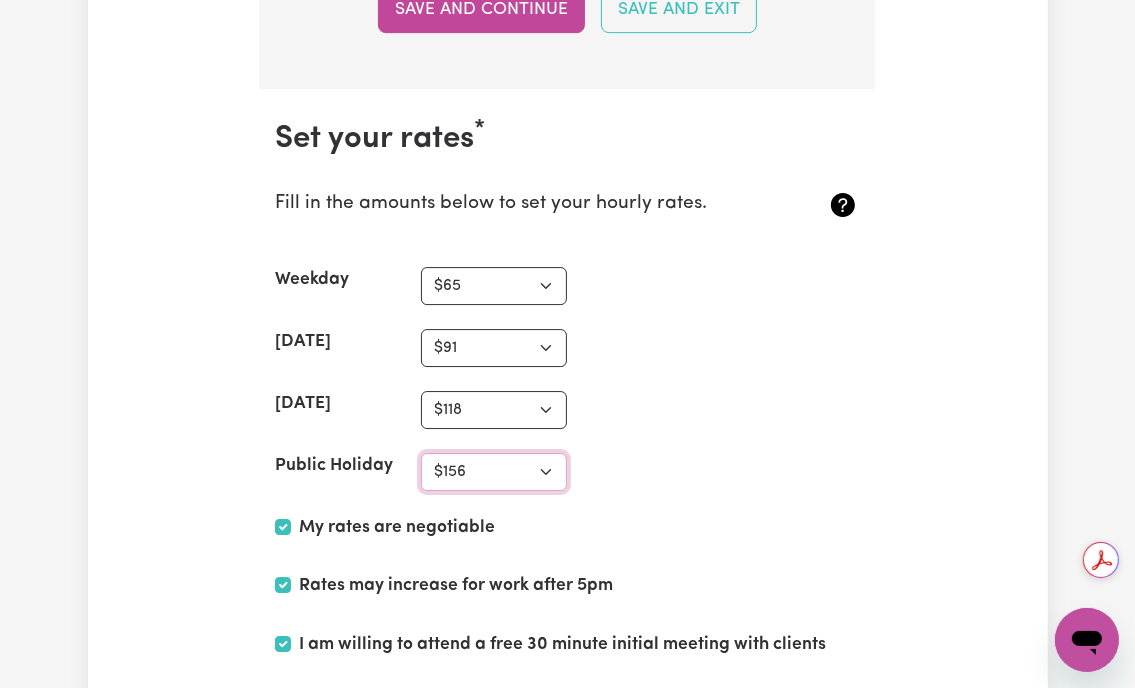select on "144" 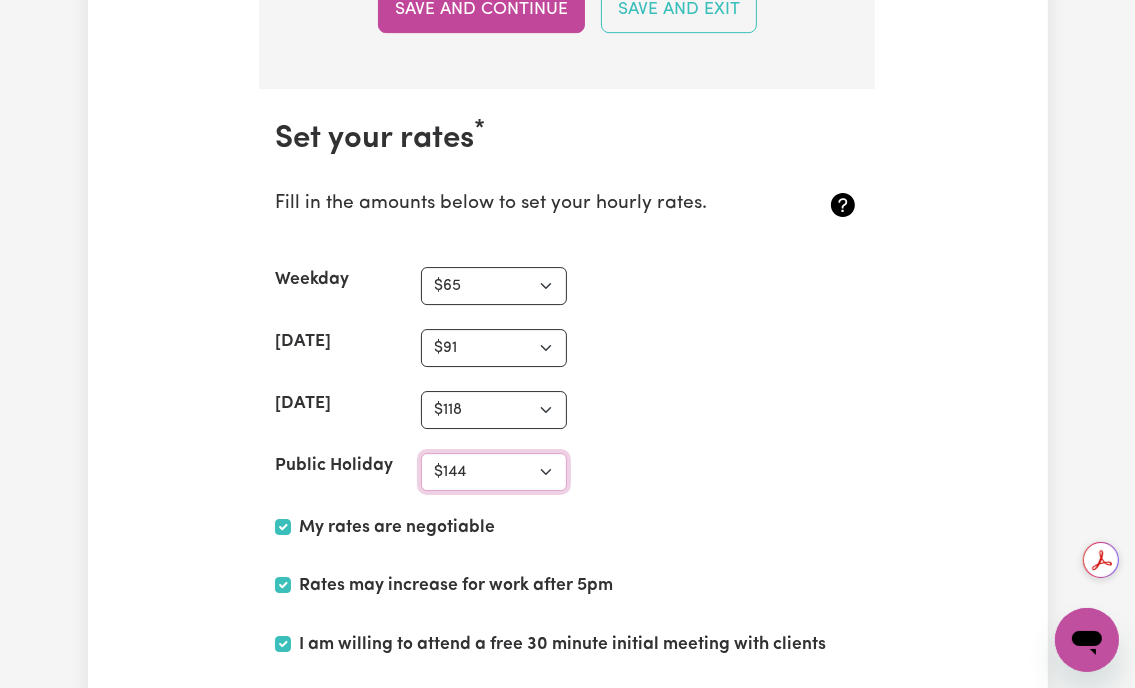 click on "N/A $37 $38 $39 $40 $41 $42 $43 $44 $45 $46 $47 $48 $49 $50 $51 $52 $53 $54 $55 $56 $57 $58 $59 $60 $61 $62 $63 $64 $65 $66 $67 $68 $69 $70 $71 $72 $73 $74 $75 $76 $77 $78 $79 $80 $81 $82 $83 $84 $85 $86 $87 $88 $89 $90 $91 $92 $93 $94 $95 $96 $97 $98 $99 $100 $101 $102 $103 $104 $105 $106 $107 $108 $109 $110 $111 $112 $113 $114 $115 $116 $117 $118 $119 $120 $121 $122 $123 $124 $125 $126 $127 $128 $129 $130 $131 $132 $133 $134 $135 $136 $137 $138 $139 $140 $141 $142 $143 $144 $145 $146 $147 $148 $149 $150 $151 $152 $153 $154 $155 $156 $157 $158 $159 $160 $161 $162" at bounding box center (494, 472) 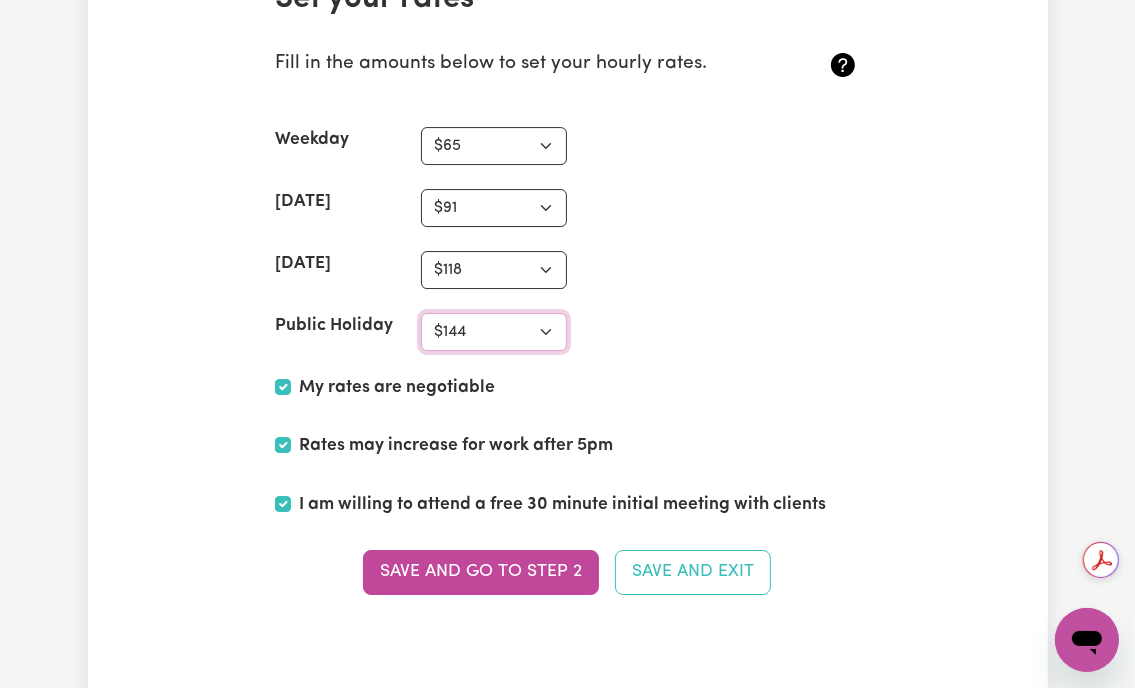 scroll, scrollTop: 5056, scrollLeft: 0, axis: vertical 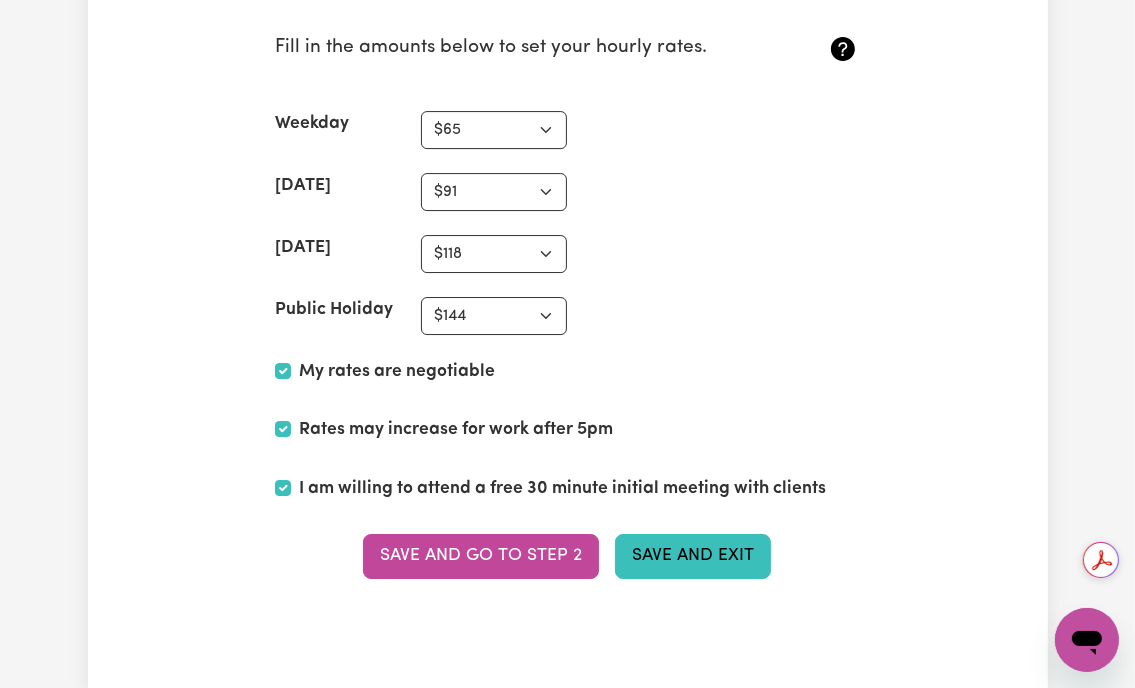 click on "Save and Exit" at bounding box center (693, 556) 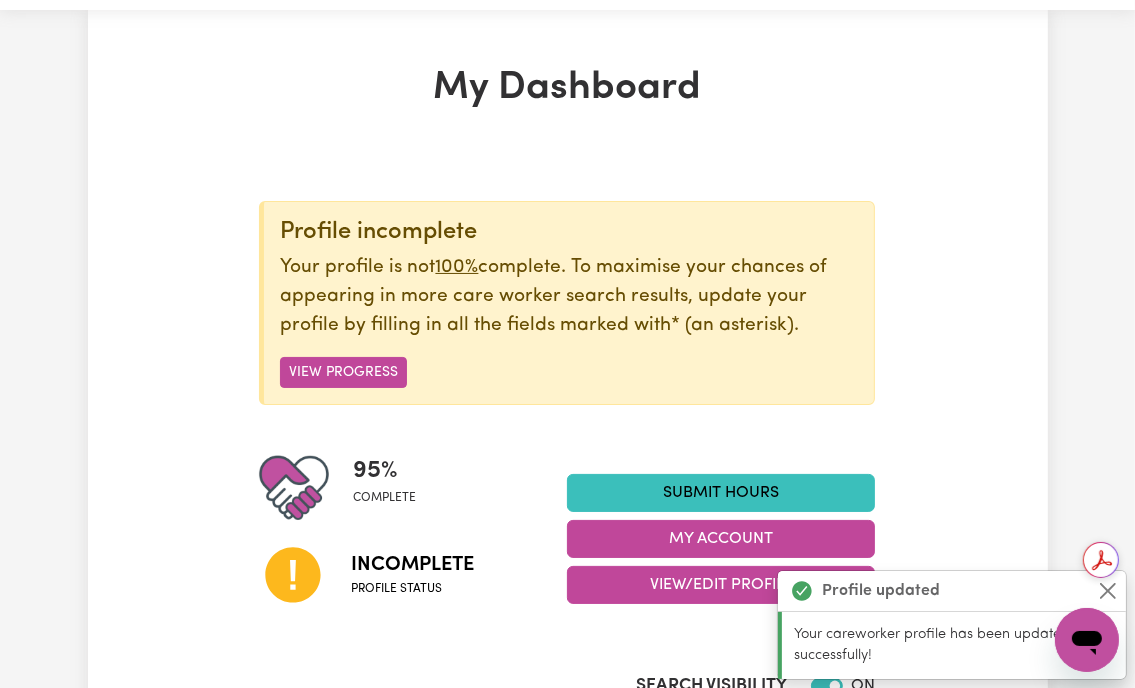 scroll, scrollTop: 0, scrollLeft: 0, axis: both 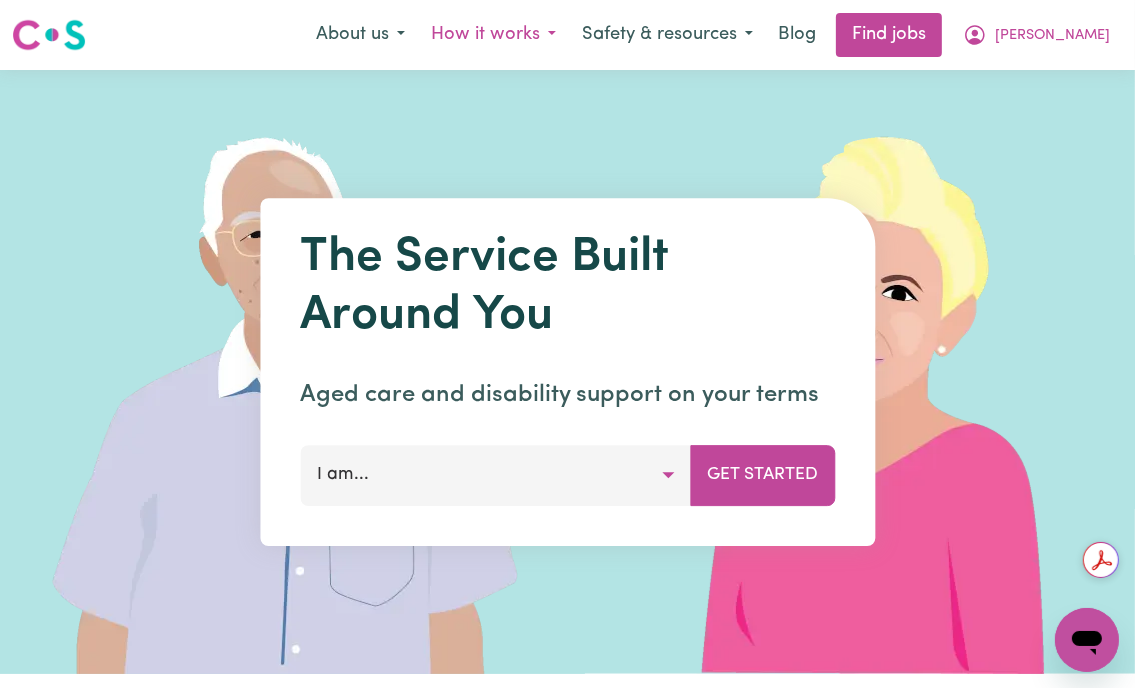 click on "How it works" at bounding box center (493, 35) 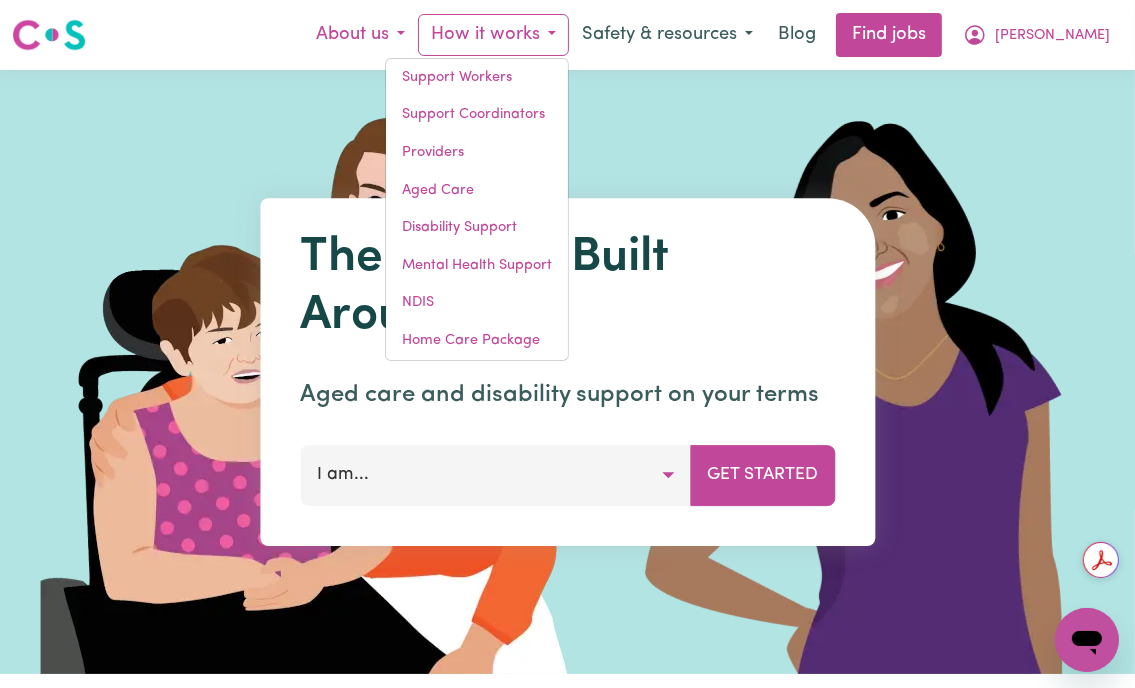 click on "About us" at bounding box center [360, 35] 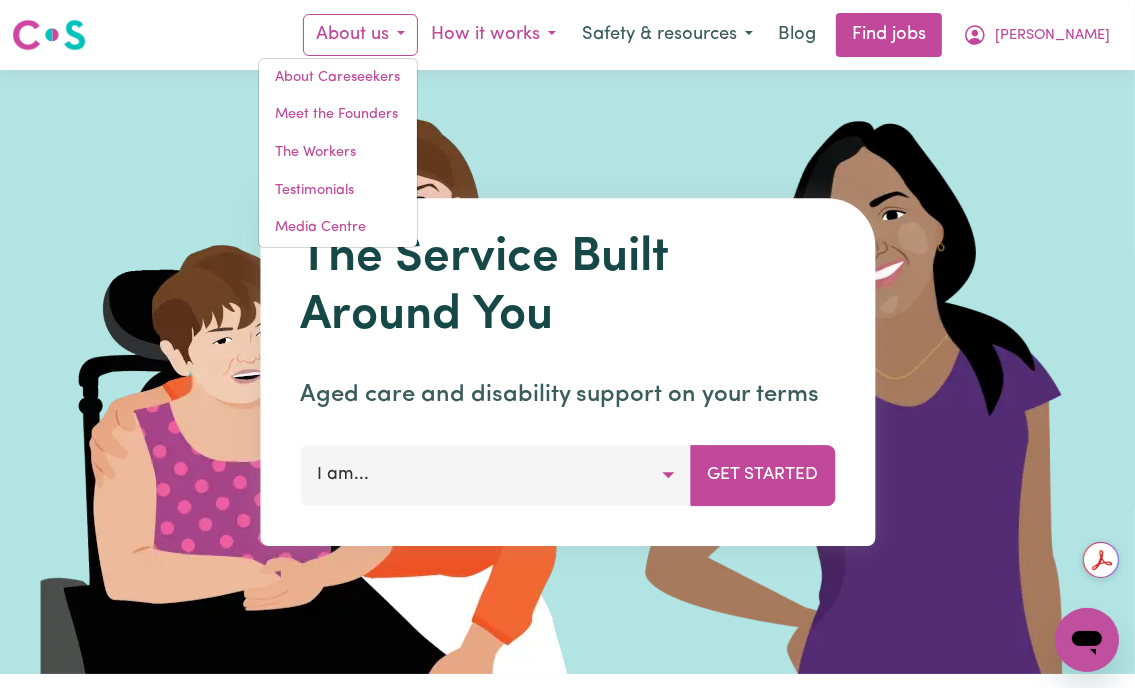 click on "How it works" at bounding box center (493, 35) 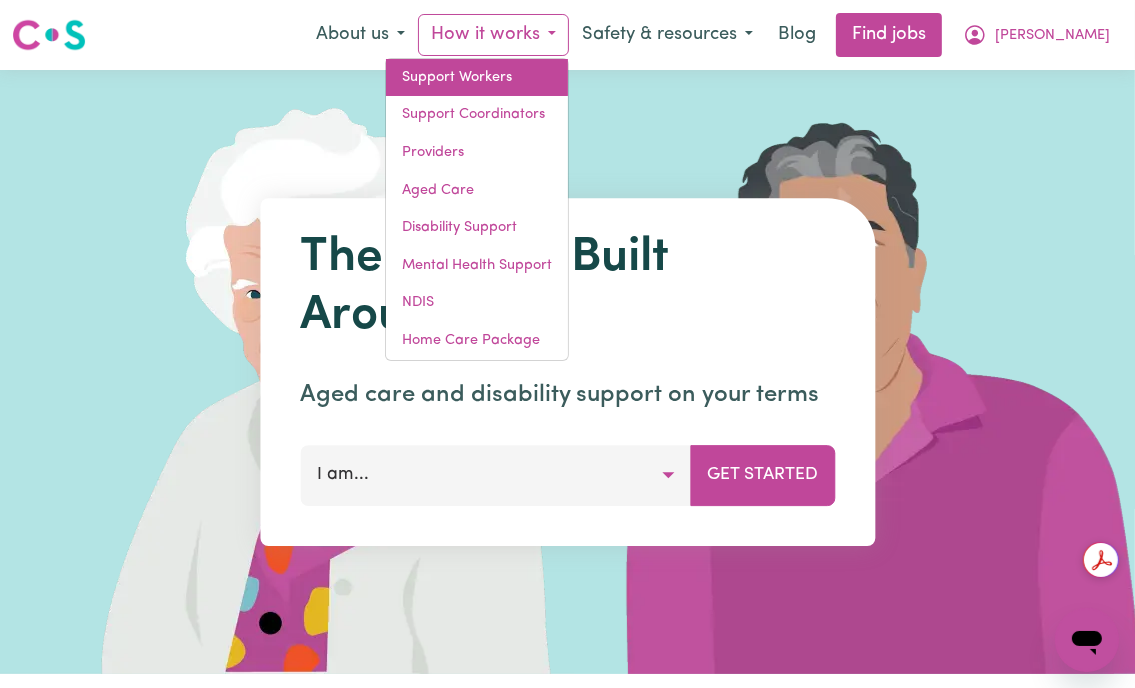 click on "Support Workers" at bounding box center (477, 78) 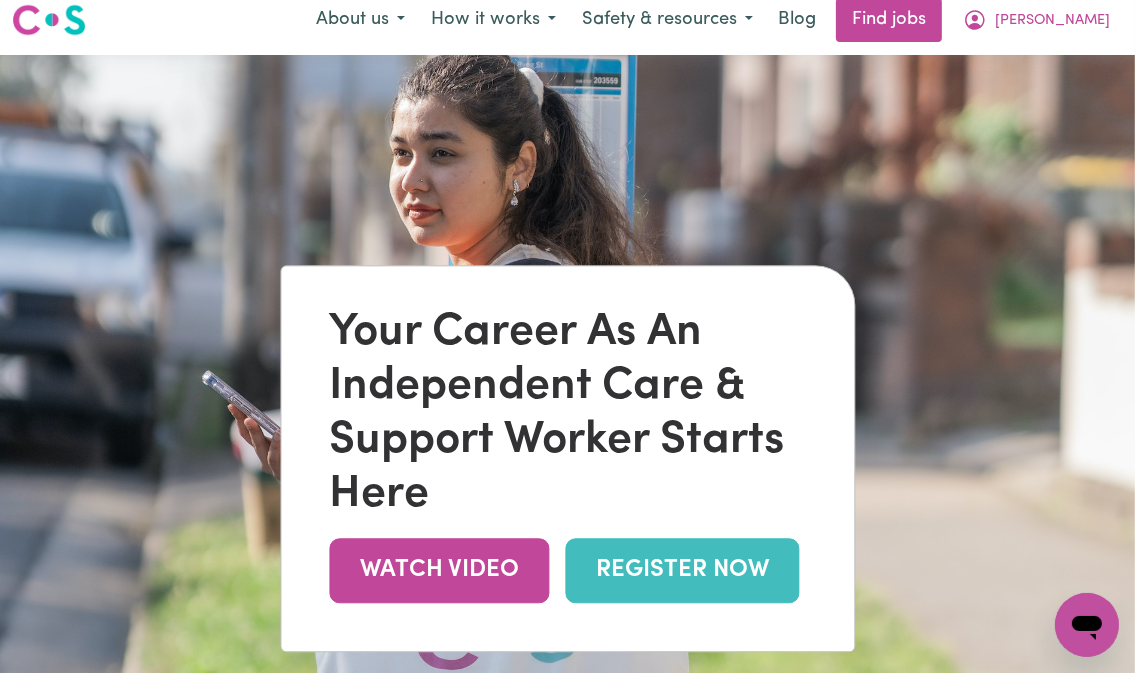 scroll, scrollTop: 0, scrollLeft: 0, axis: both 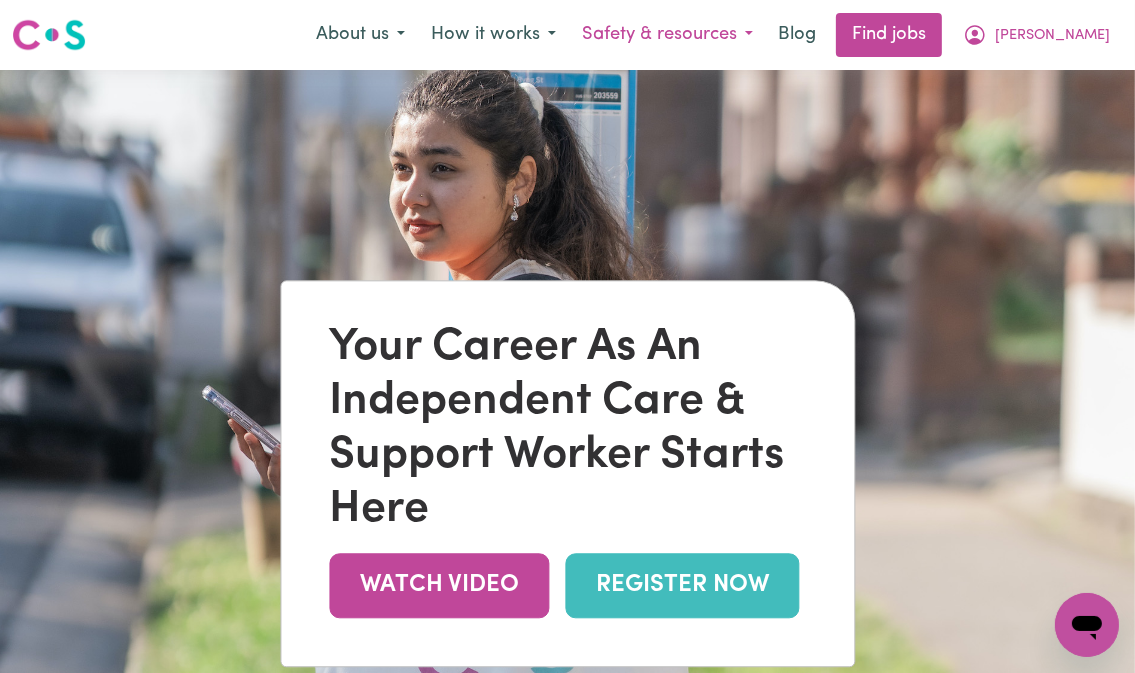 click on "Safety & resources" at bounding box center (667, 35) 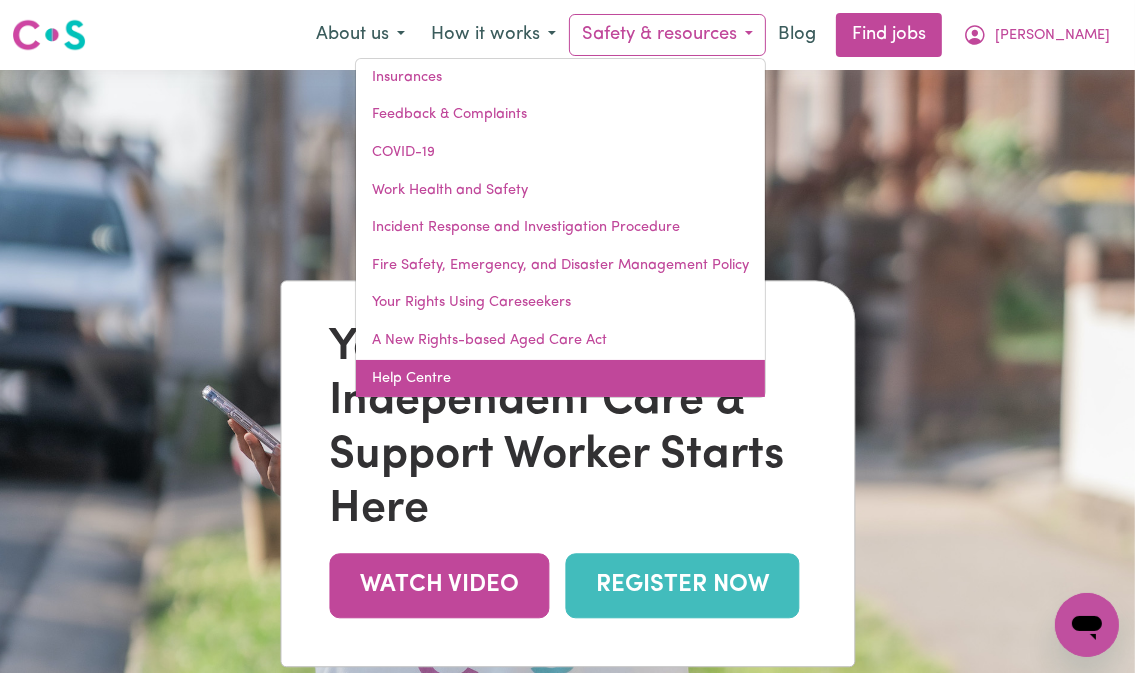 click on "Help Centre" at bounding box center [560, 379] 